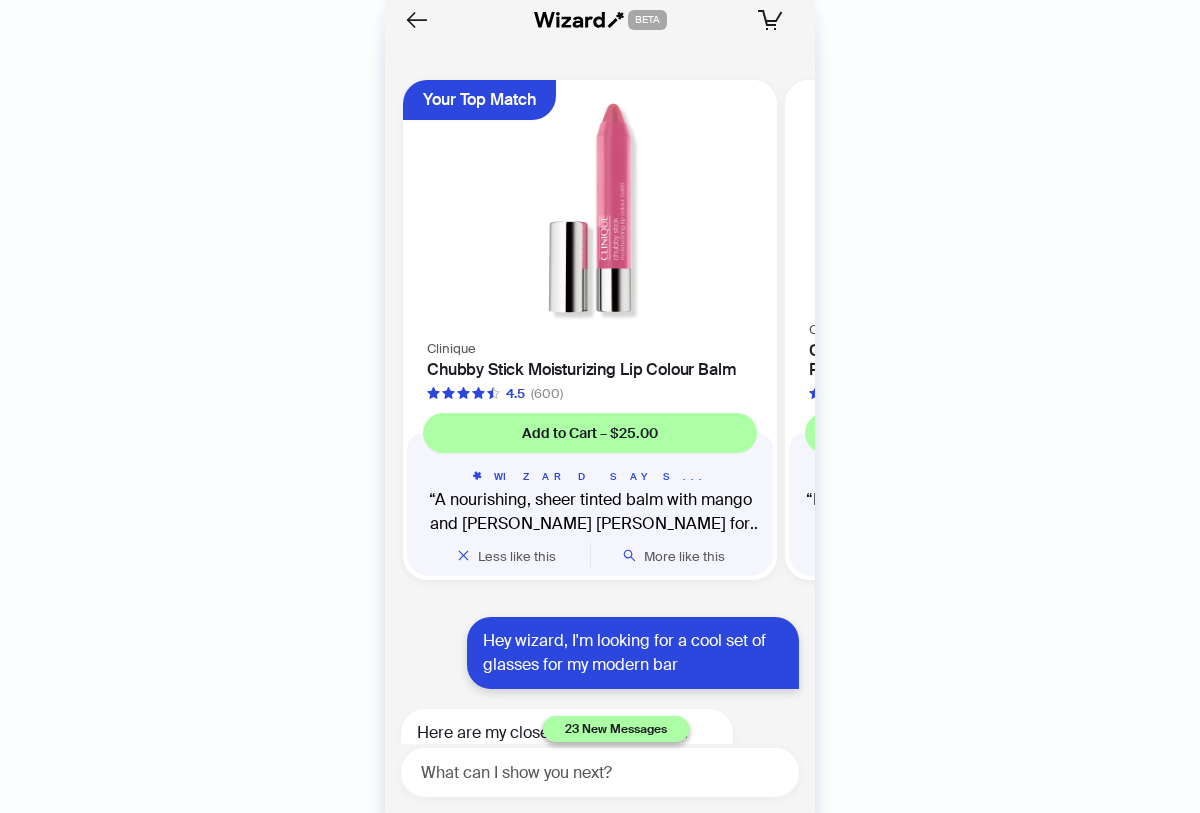 type 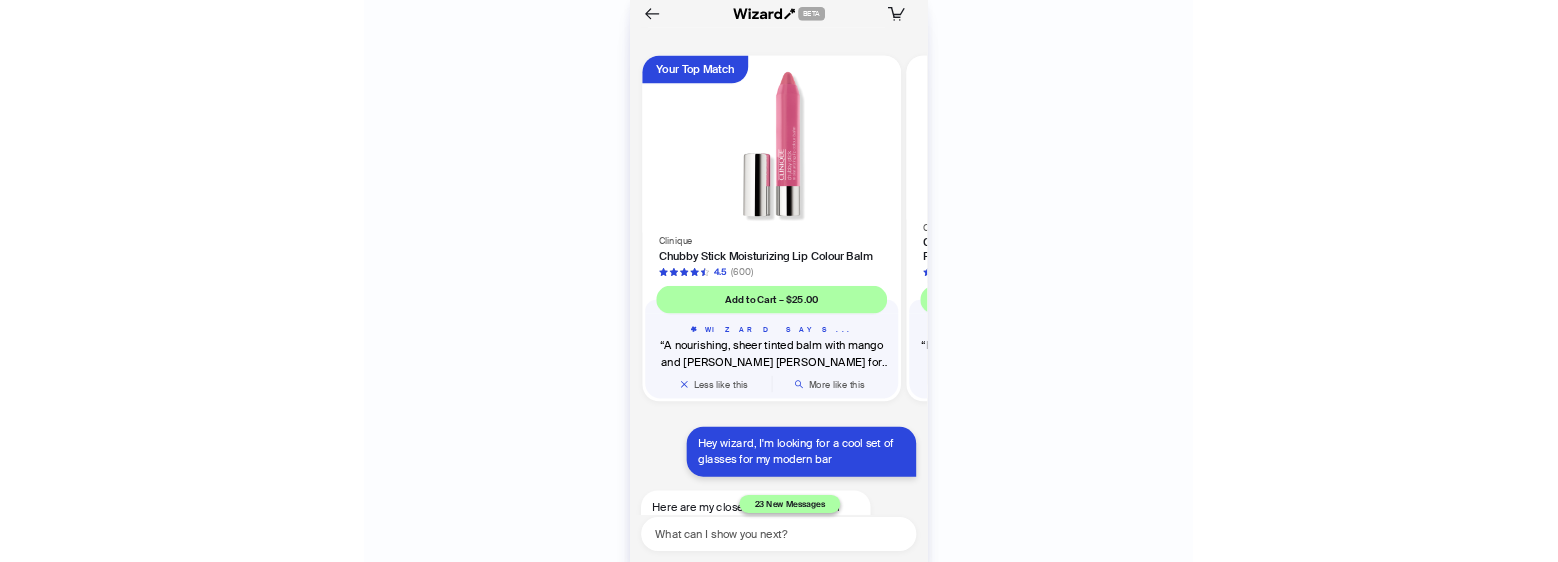 scroll, scrollTop: 0, scrollLeft: 2292, axis: horizontal 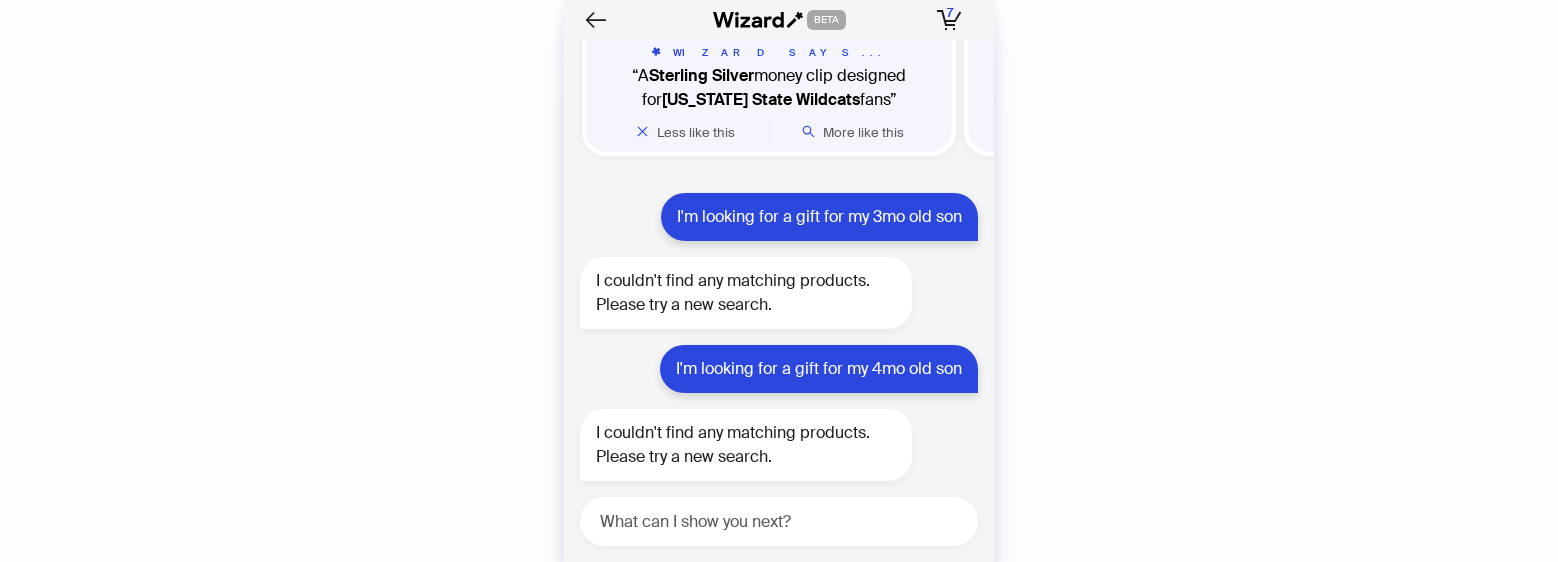 drag, startPoint x: 1075, startPoint y: 559, endPoint x: 1073, endPoint y: 879, distance: 320.00626 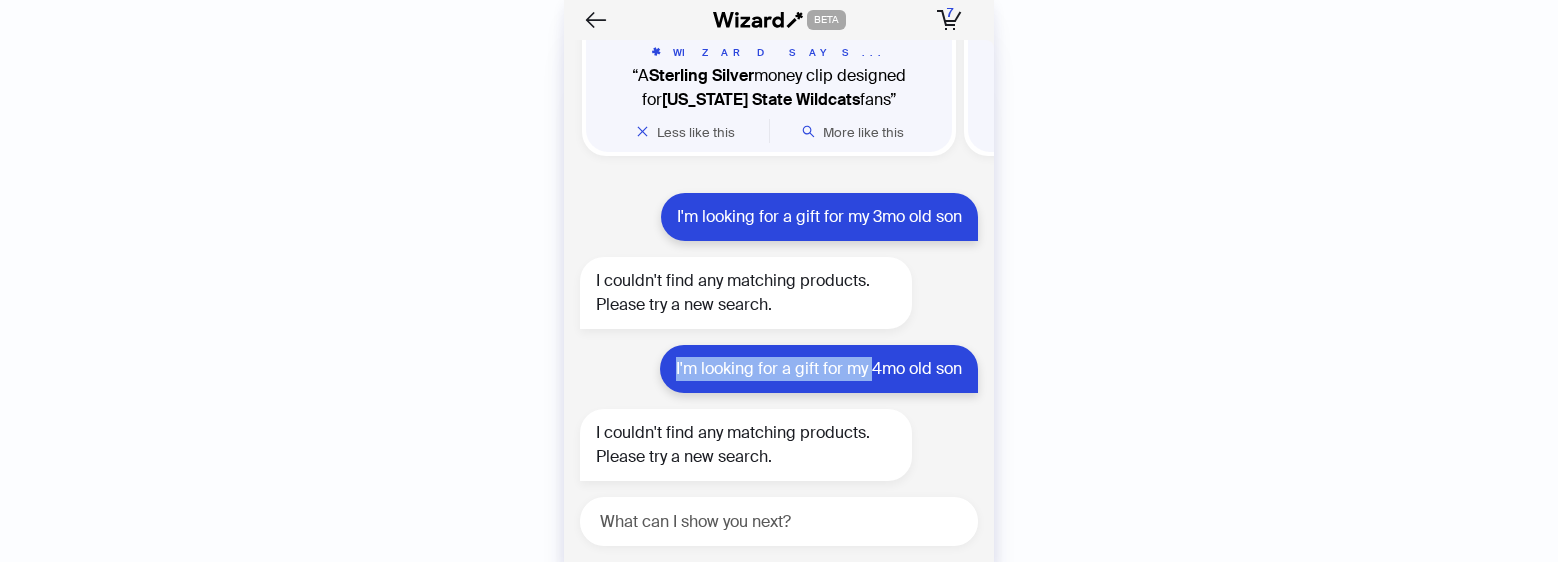 drag, startPoint x: 674, startPoint y: 368, endPoint x: 871, endPoint y: 367, distance: 197.00253 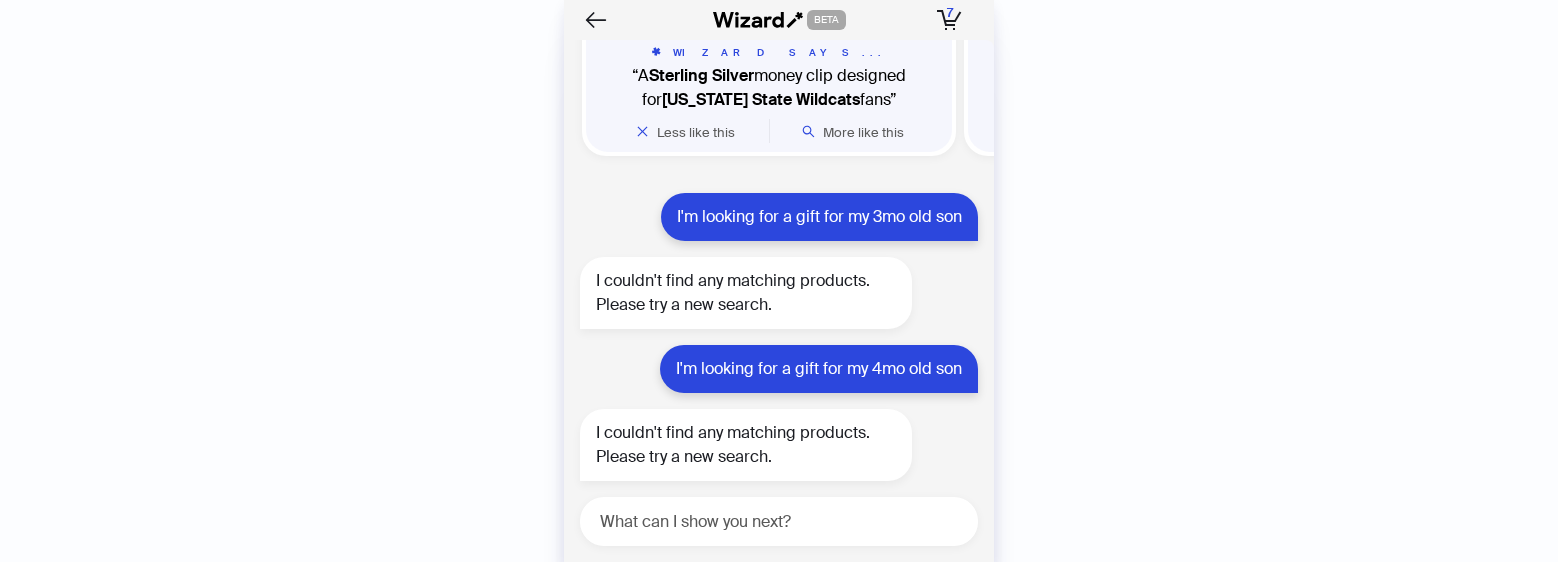 click on "Here are my closest matches for products related to coffee machines and espresso makers Your Top Match JURA JURA Z10 Automatic Coffee Machine 5.0 (96) Add to Cart – $3,999.00   WIZARD SAYS... A  versatile  single serve coffee maker with  personalized  settings. Less like this More like this [breville-parent/breville, nespresso-parent/nespresso] Nespresso Essenza Mini Espresso Machine with Aeroccino Milk Frother by Breville 4.7 (446) Add to Cart – $229.95   WIZARD SAYS... Compact espresso machine brews rich coffee in under 30 seconds! Less like this More like this [breville-parent/breville, nespresso-parent/nespresso] Nespresso Essenza Mini Espresso Machine by Breville 4.7 (499) Add to Cart – $179.95   WIZARD SAYS... Compact and stylish, brews espresso in under 30 seconds with rich flavor. Less like this More like this DeLonghi De'Longhi Magnifica Start Coffee and Espresso Machine: 15 Bars, Electric Frother, Grinder, Dishwasher-Safe Parts, Black 4.8 (194) Add to Cart – $649.99   WIZARD SAYS... A  Price" at bounding box center (779, 266) 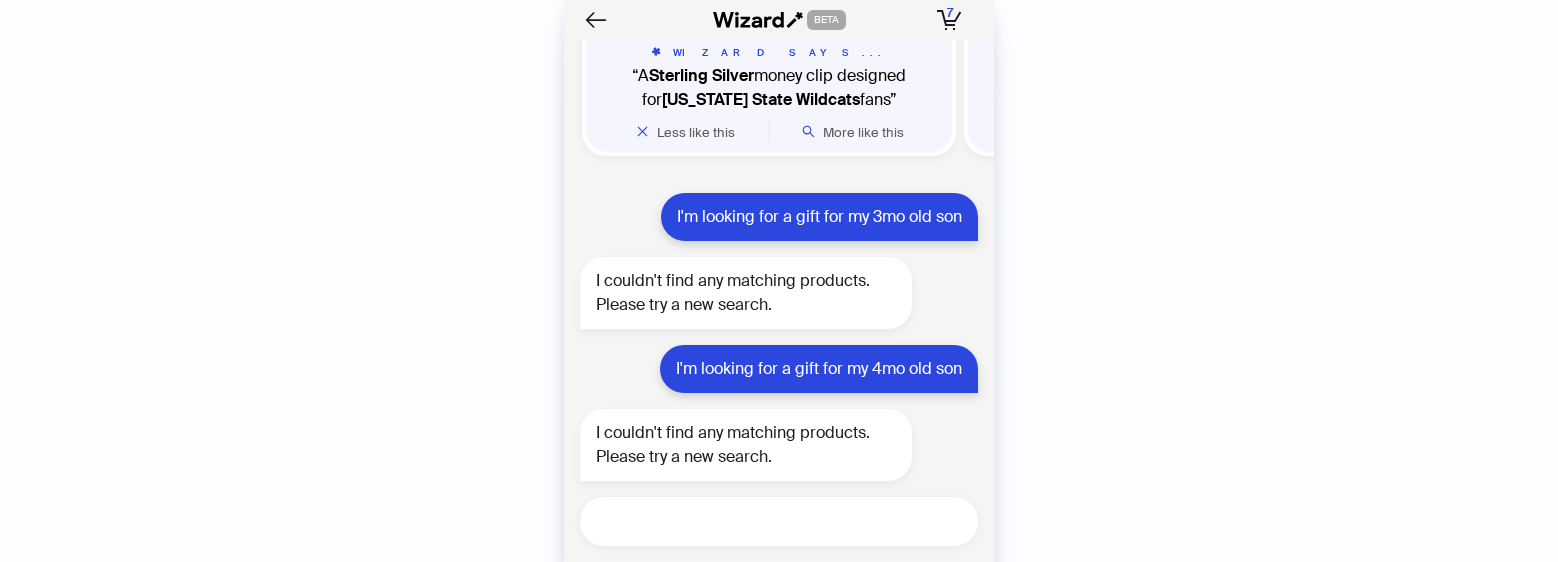 click at bounding box center (787, 521) 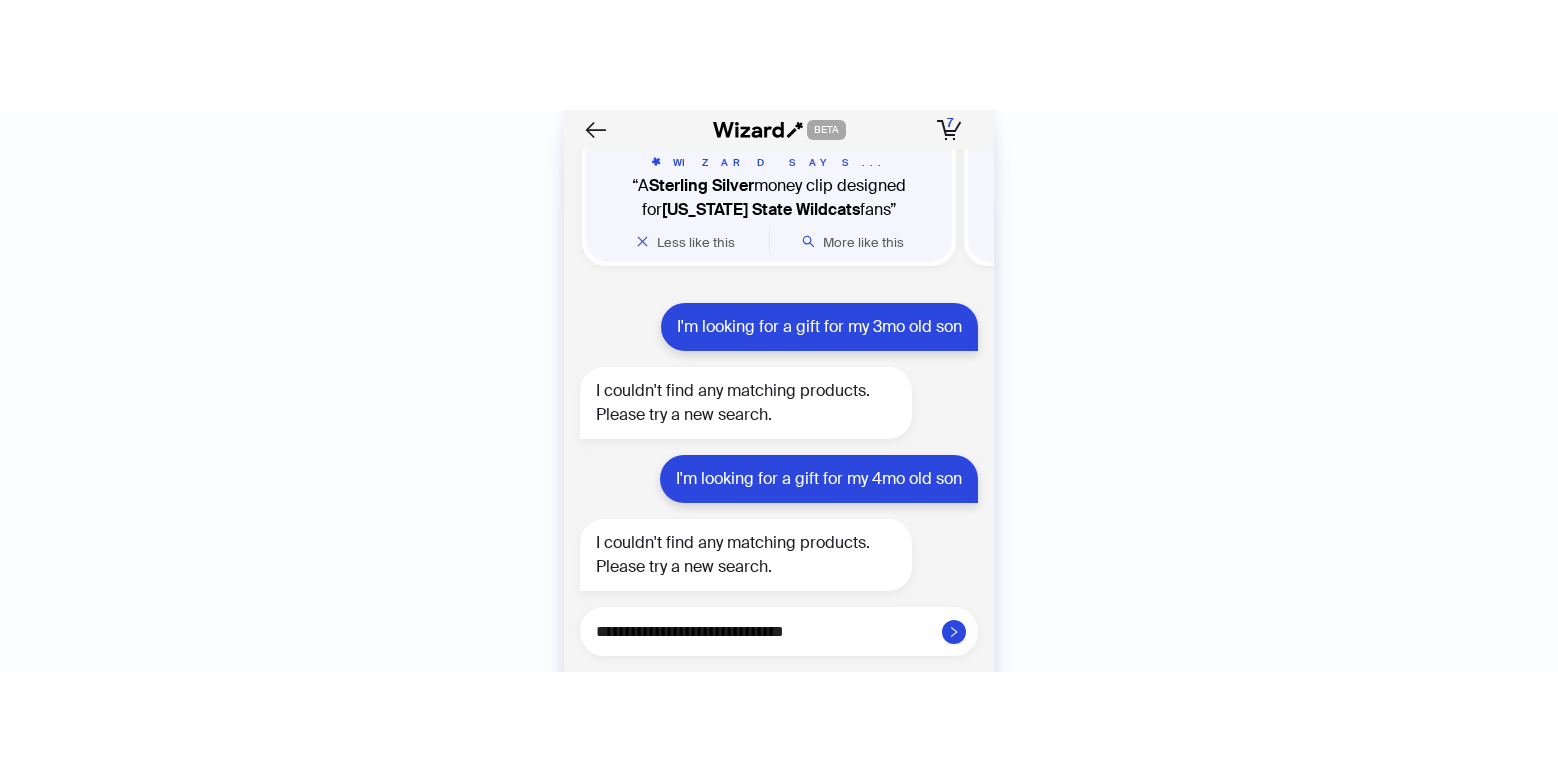 scroll, scrollTop: 4382, scrollLeft: 0, axis: vertical 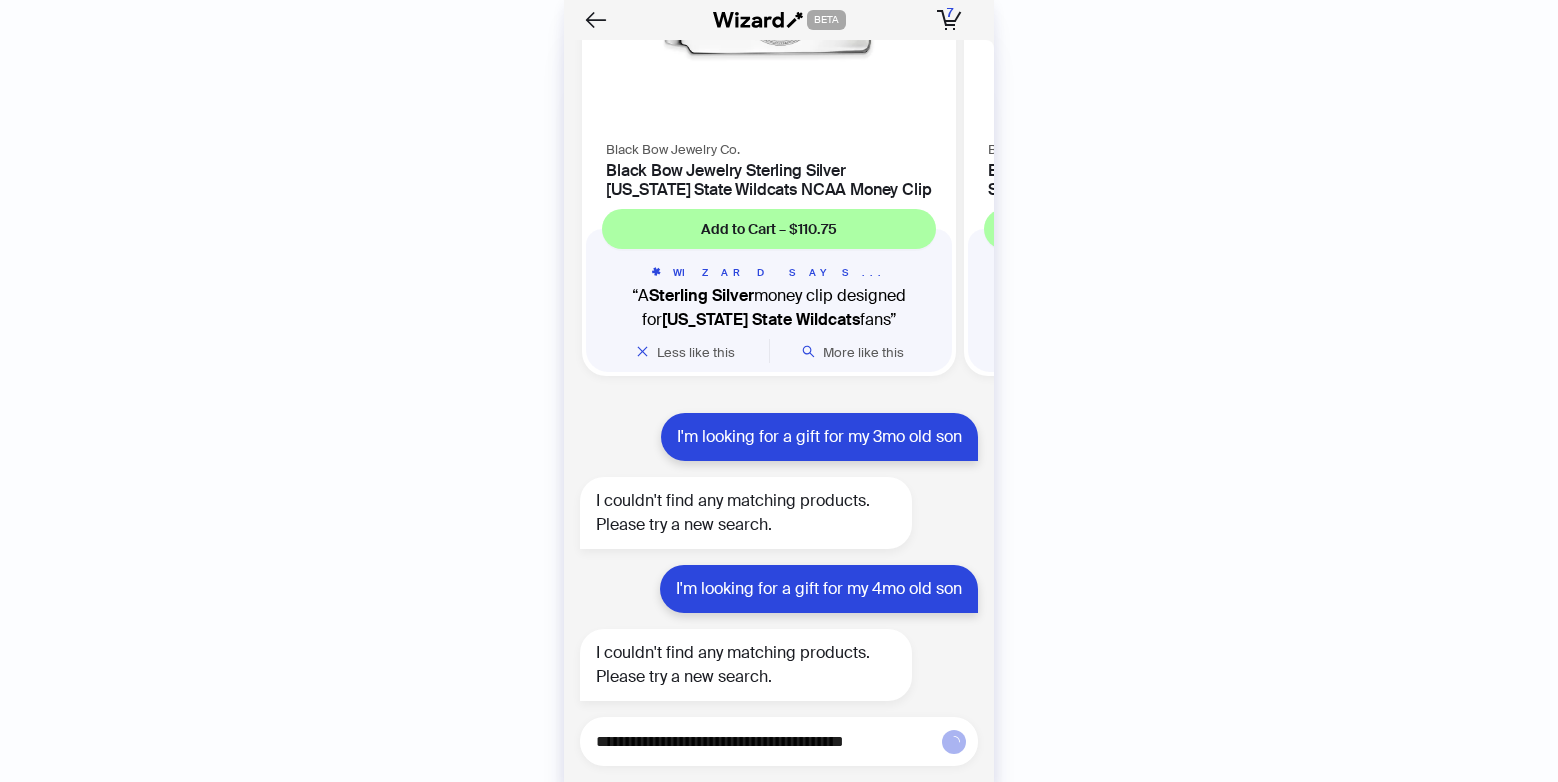 type on "**********" 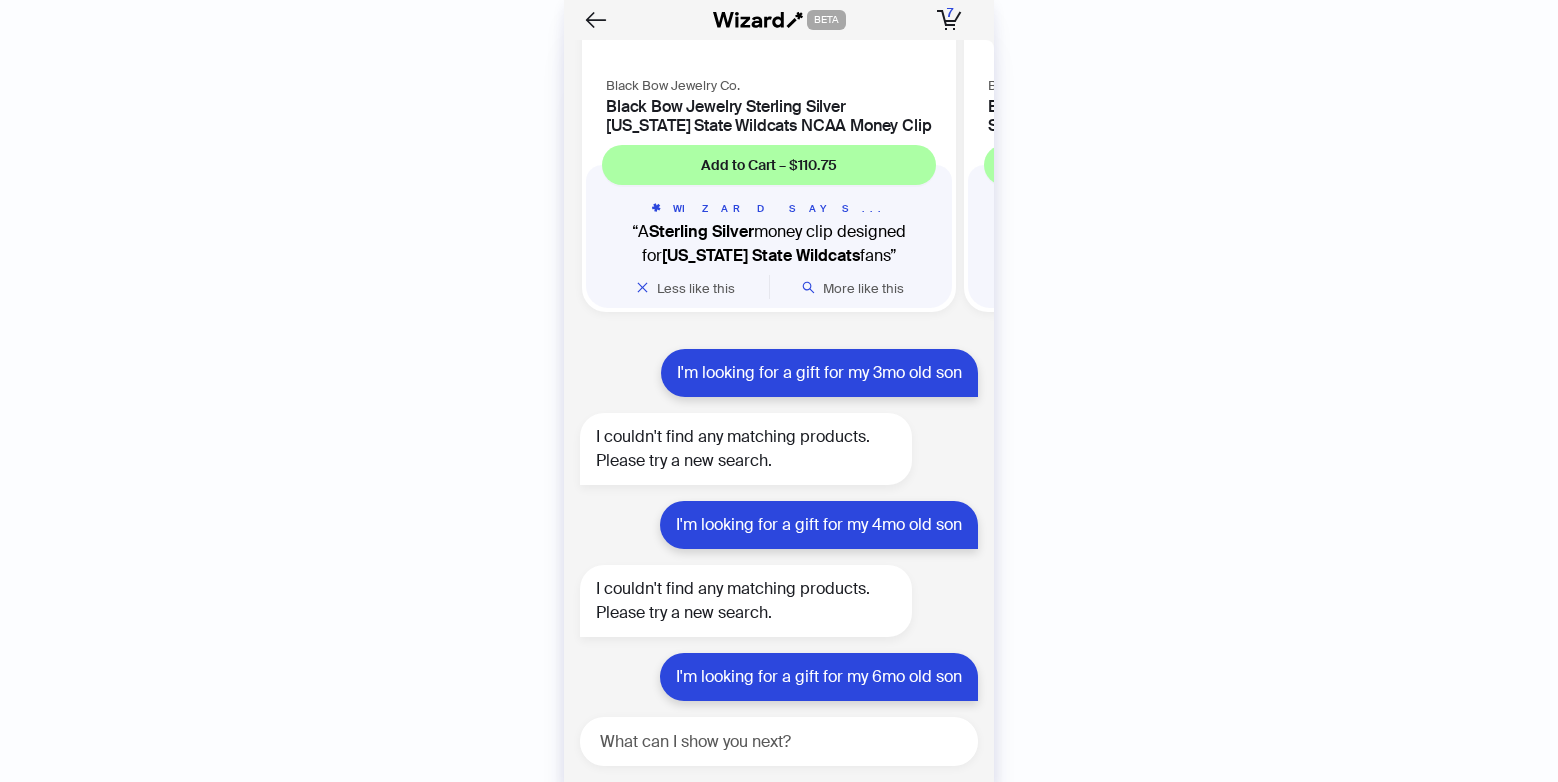 scroll, scrollTop: 4446, scrollLeft: 0, axis: vertical 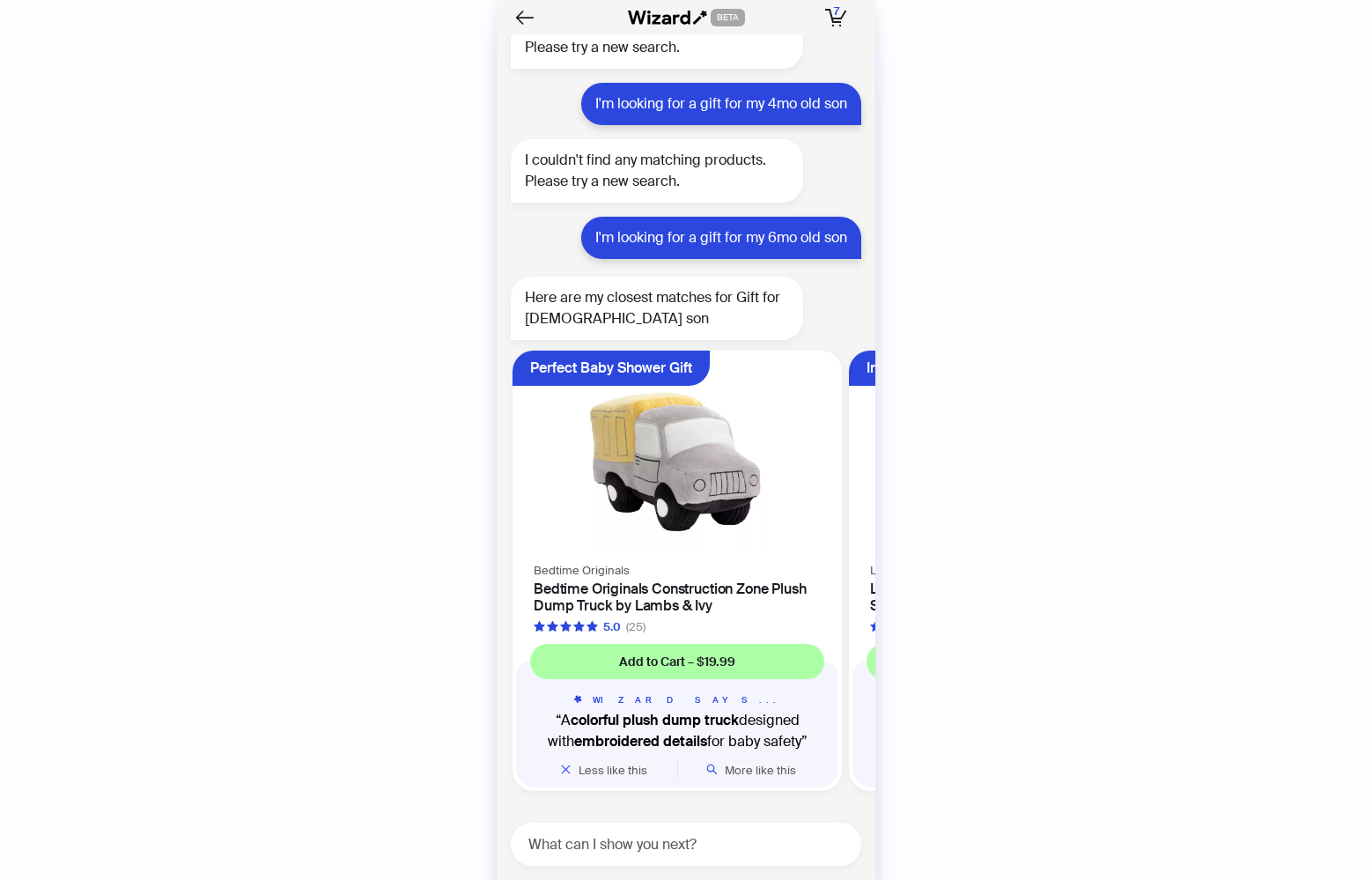 click on "History Sign Out BETA Hi, I’m Your superpowered shopping  agent I scour websites, reviews, and editorials to find the best products so you don't have to What are you shopping for? Try asking for... Find me pretend play toys for my 3yr old 🏡 Trendy Nike shoes please 👟 I’m looking for glass food storage containers that can go in the oven. ♨️ I’m looking for a MagSafe pop socket 🧲 Looking for hydrating facial cream between $40 and $50 💧 Nonstick pan that is oven-safe 🍳 Need over-ear noise-canceling headphones that offer great sound quality and comfort for long use. 🎧 I need moisturizer that is targeted for sensitive skin 🧴 Women’s sneakers that are good for long walks 🚶‍♀️ Find me a wireless mouse for gaming 🎮 Top of the line air fryer with large capacity 🔥 Face wash that contains hyaluronic acid 🧼 Find a Bluetooth computer keyboard, that is quiet, durable, and has long battery life. ⌨️ I need help finding products to help with beard management 🪒 BETA 7" at bounding box center [686, 440] 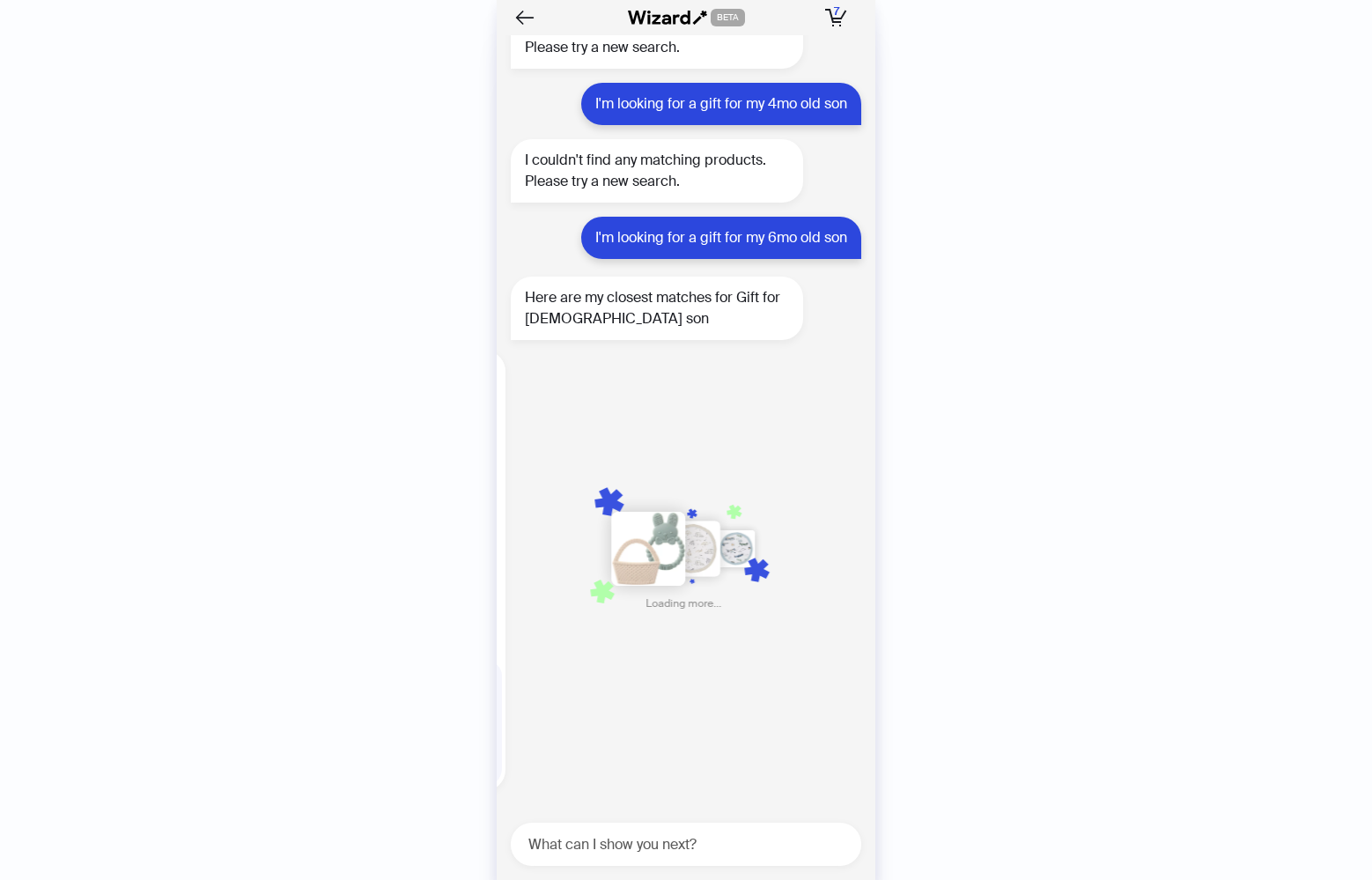 scroll, scrollTop: 0, scrollLeft: 1023, axis: horizontal 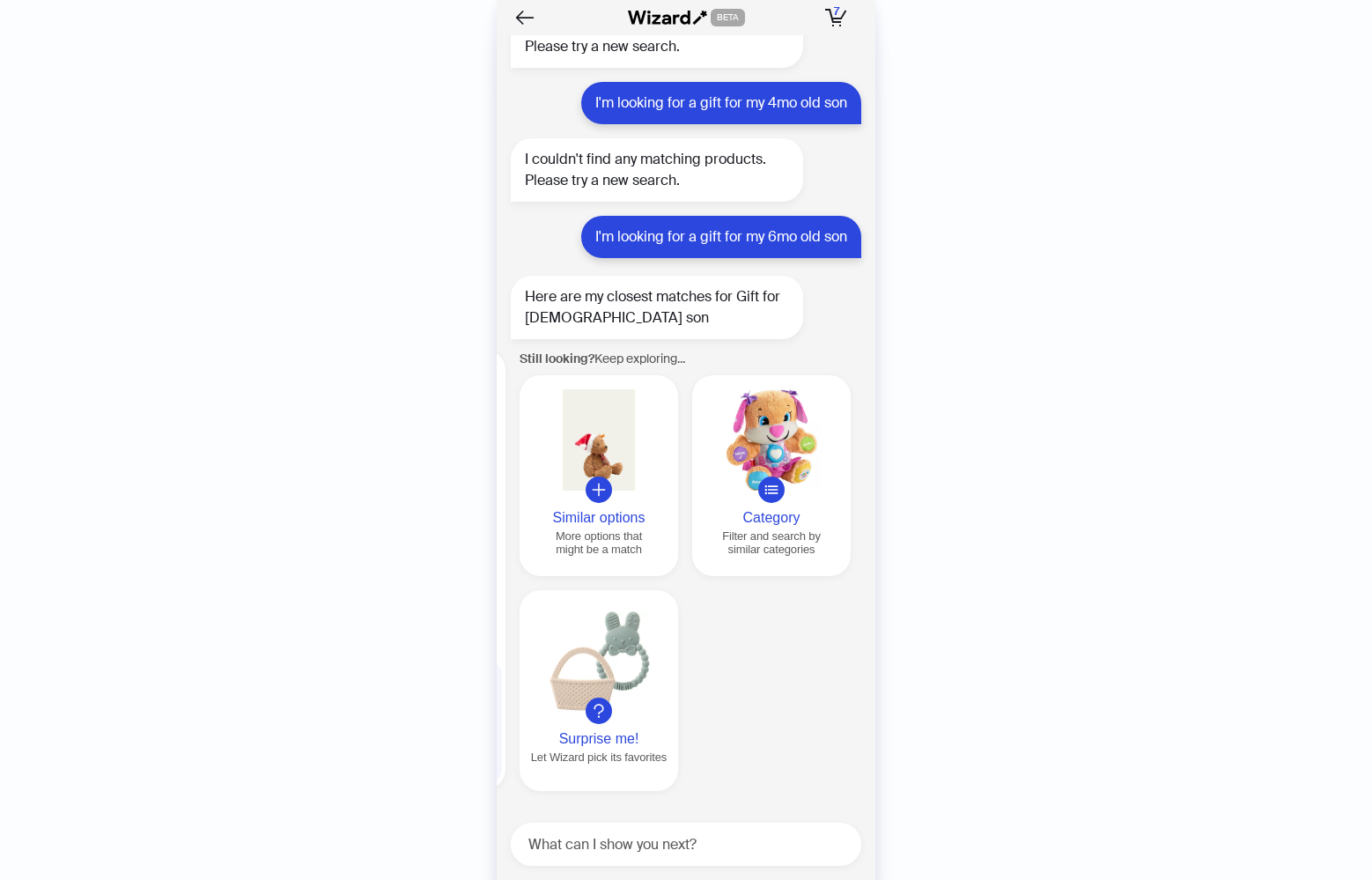 click on "Filter and search by similar categories" at bounding box center [771, 543] 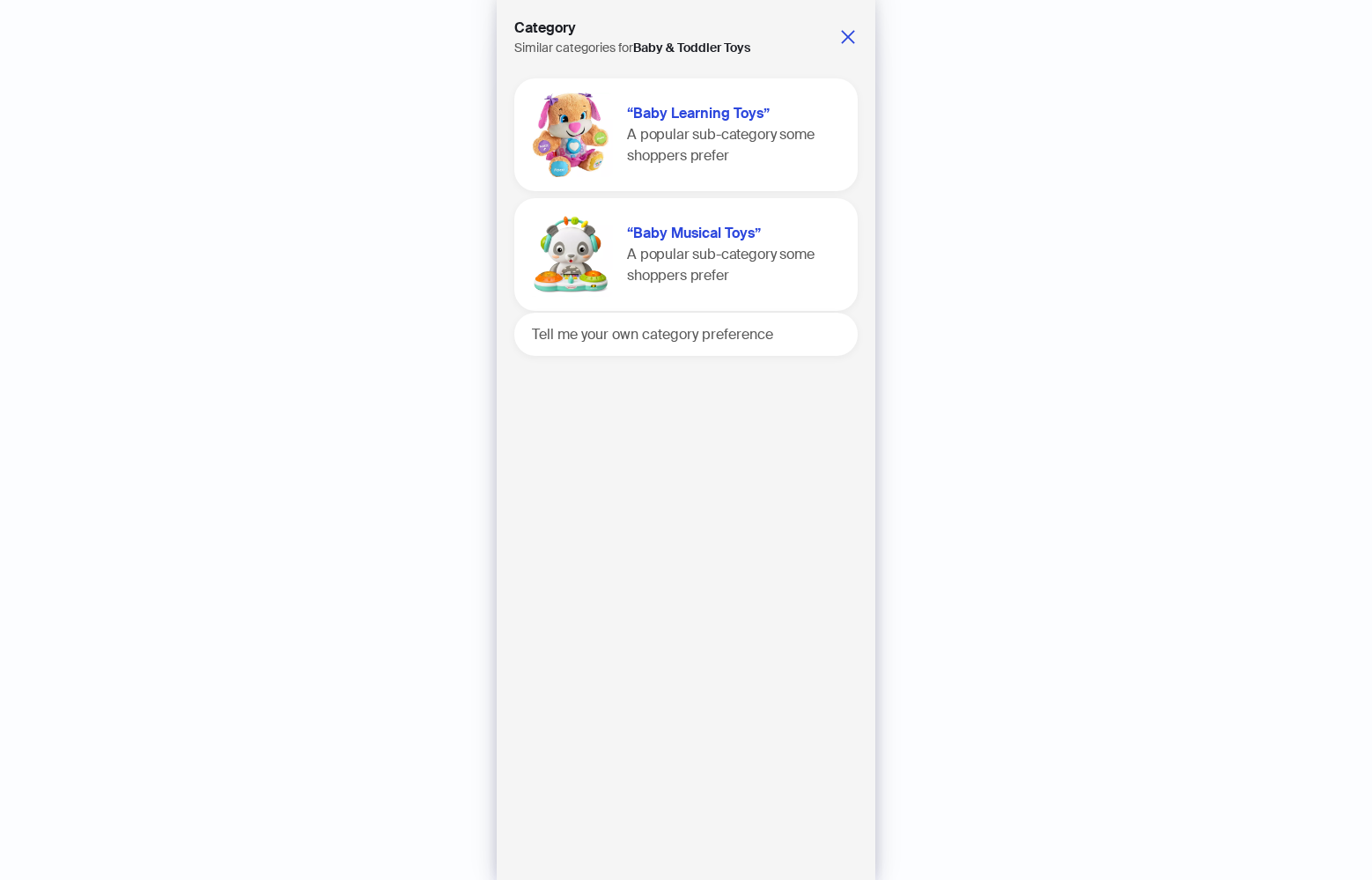click on "A popular sub-category some shoppers prefer" at bounding box center (720, 264) 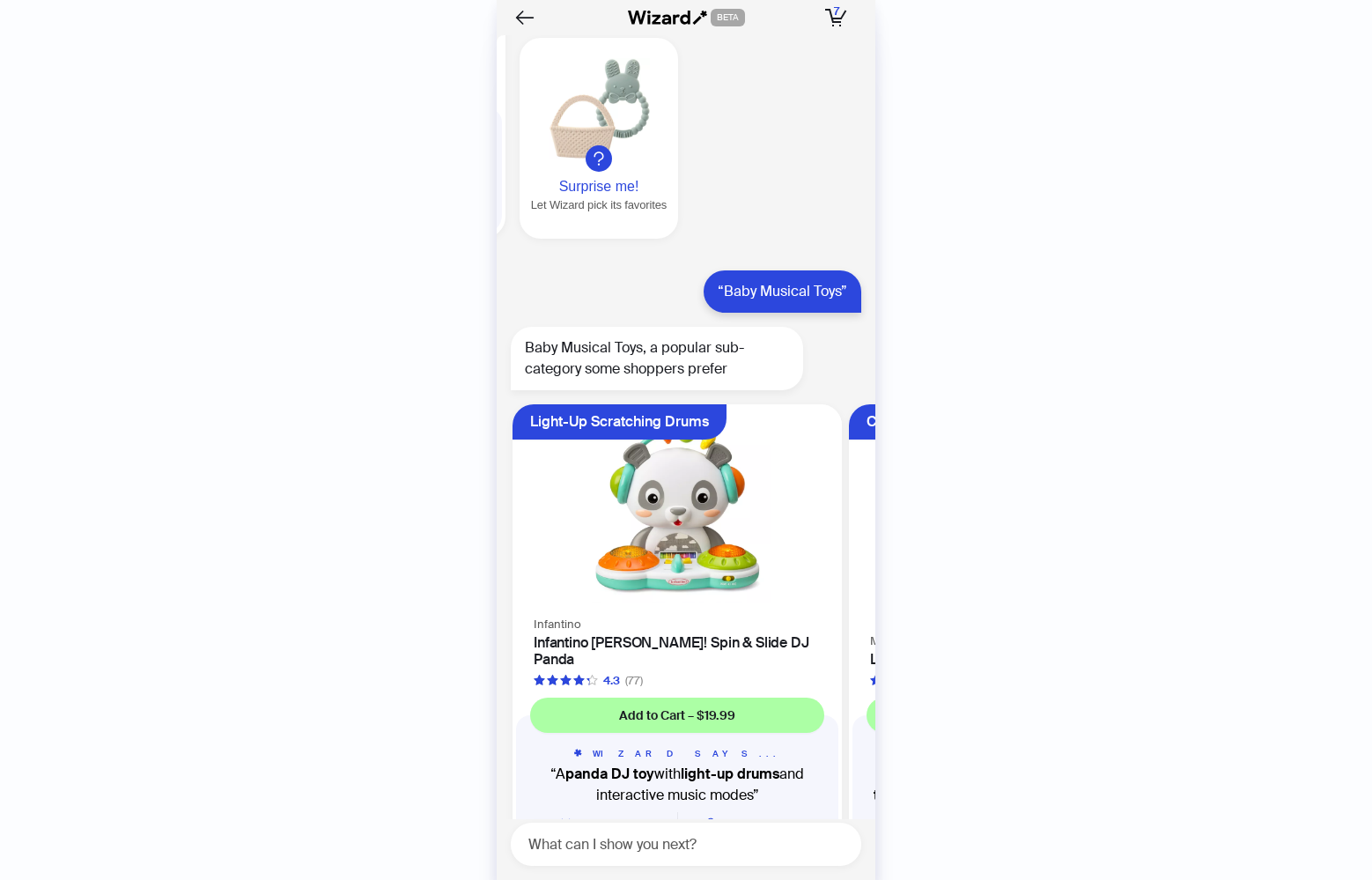 scroll, scrollTop: 4882, scrollLeft: 0, axis: vertical 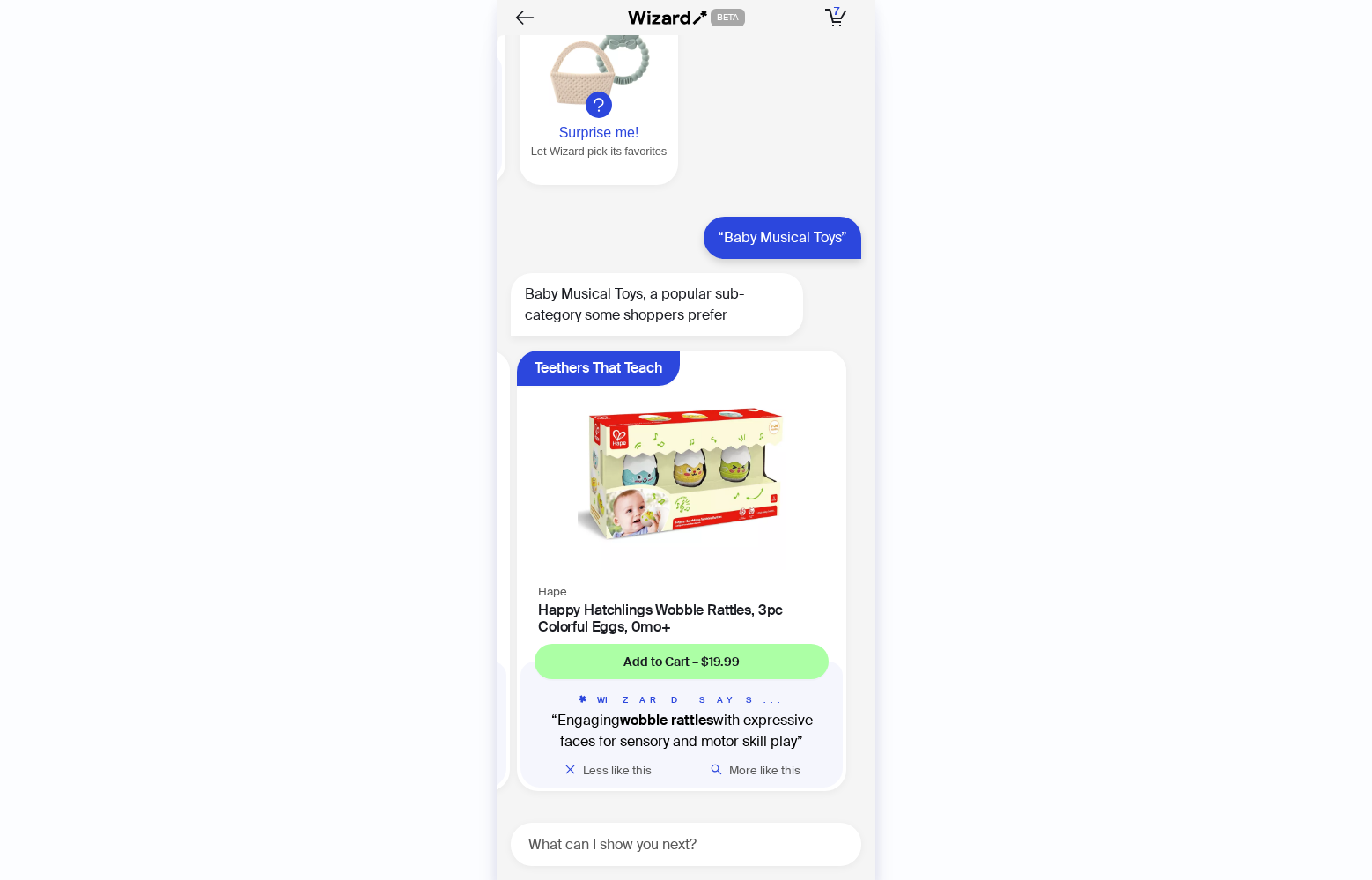 click on "What can I show you next?" at bounding box center (686, 844) 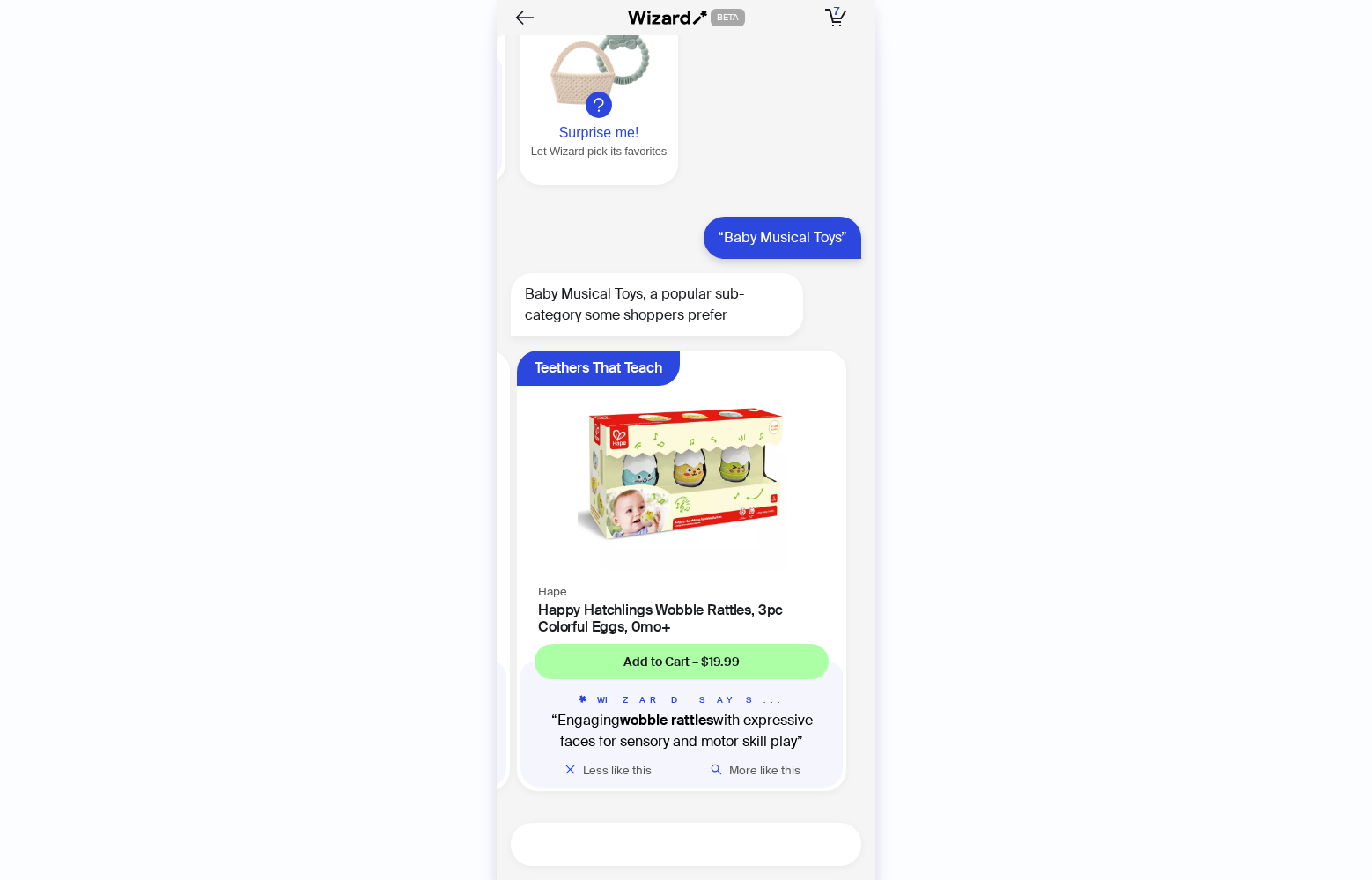 click at bounding box center [693, 844] 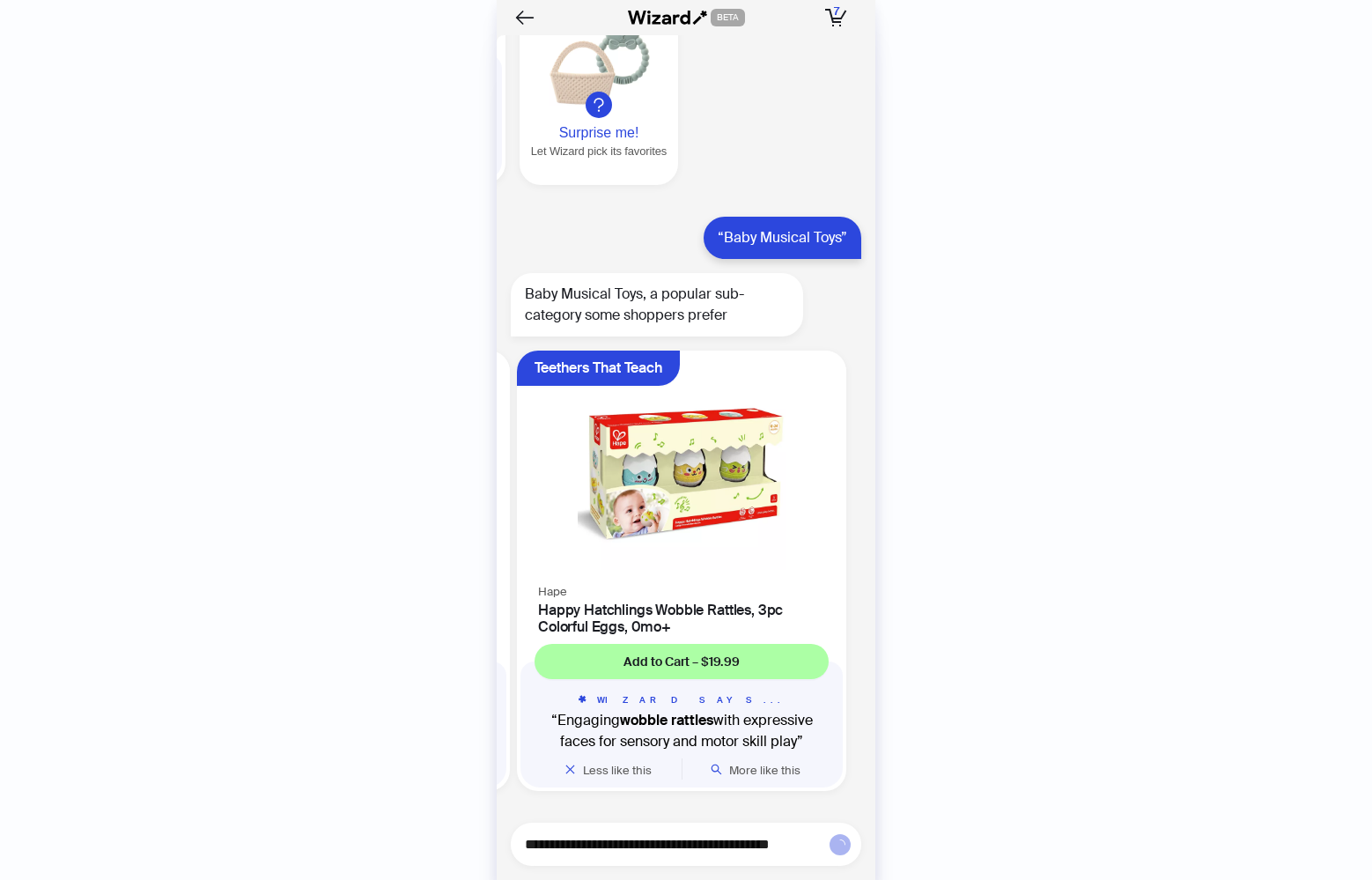 type on "**********" 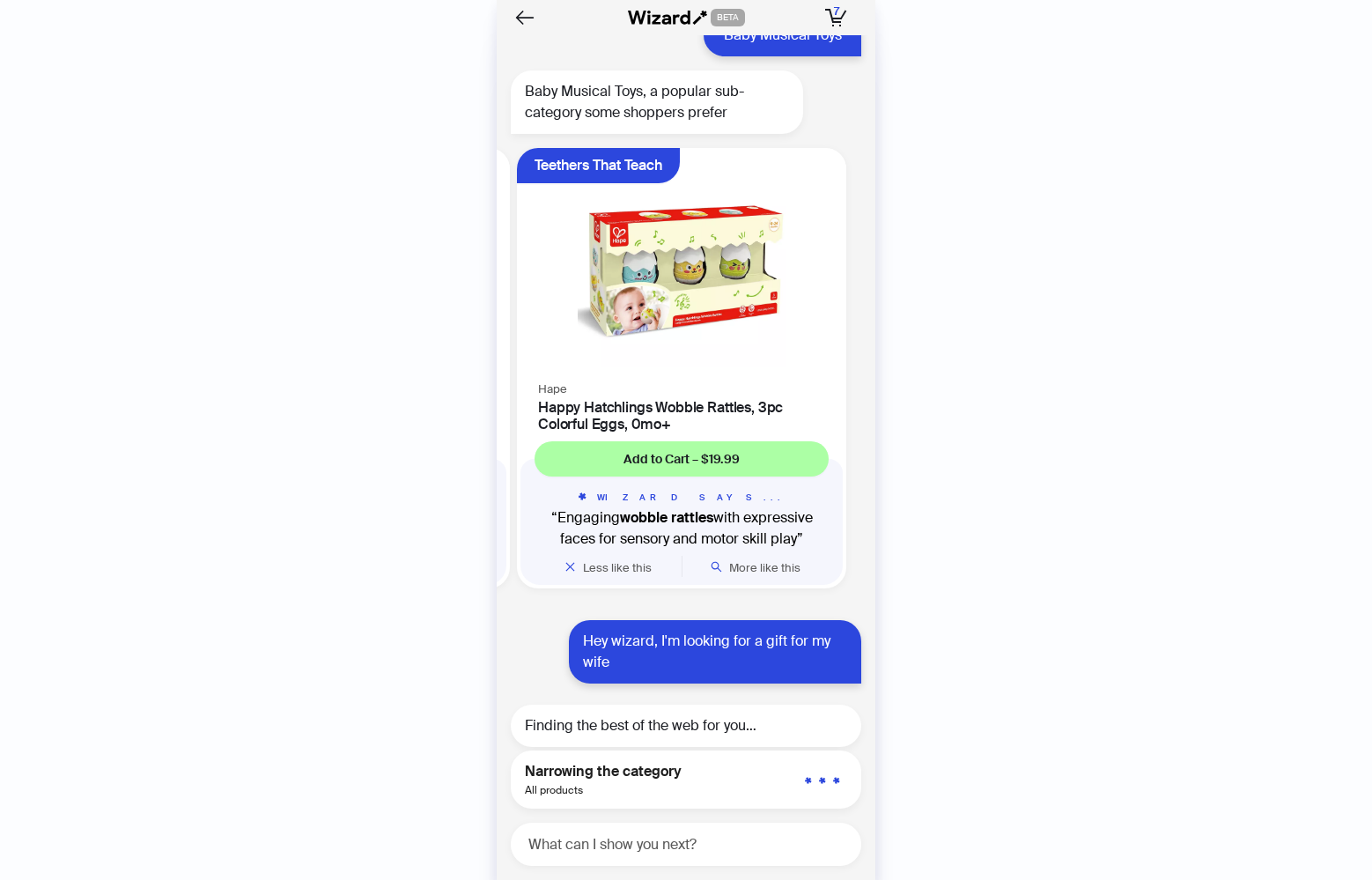 scroll, scrollTop: 5016, scrollLeft: 0, axis: vertical 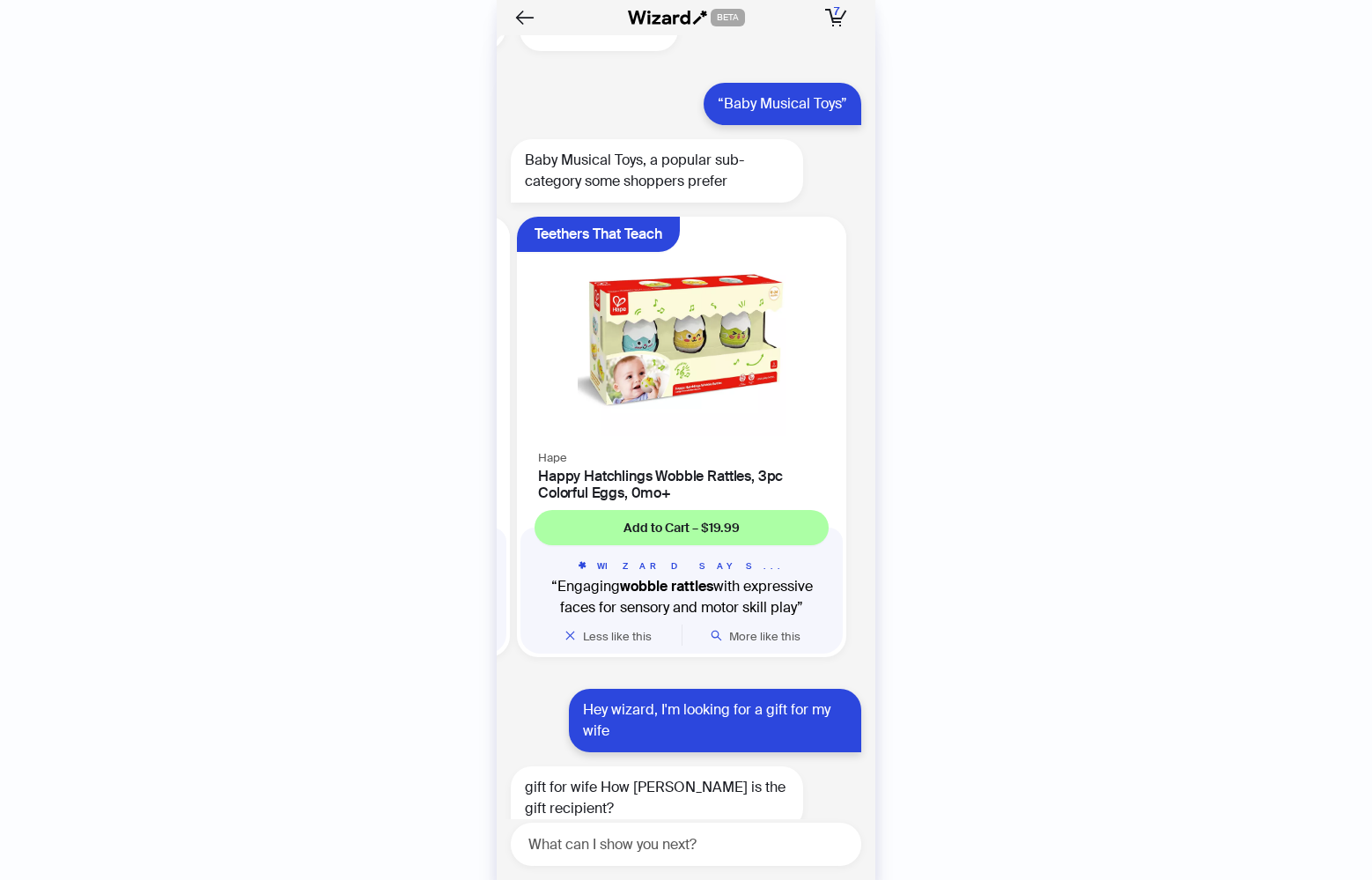click on "What can I show you next?" at bounding box center (686, 844) 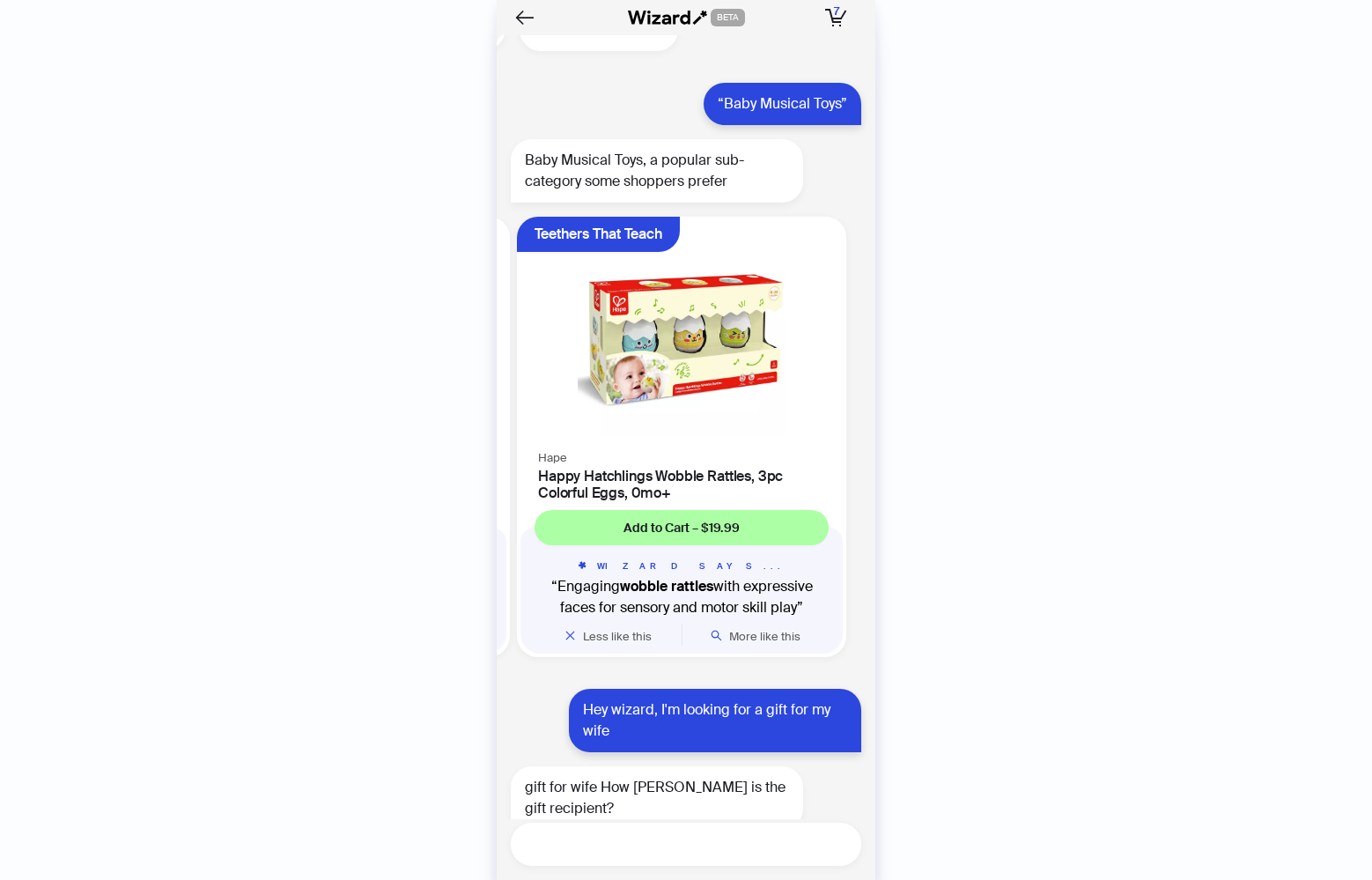 click at bounding box center (693, 844) 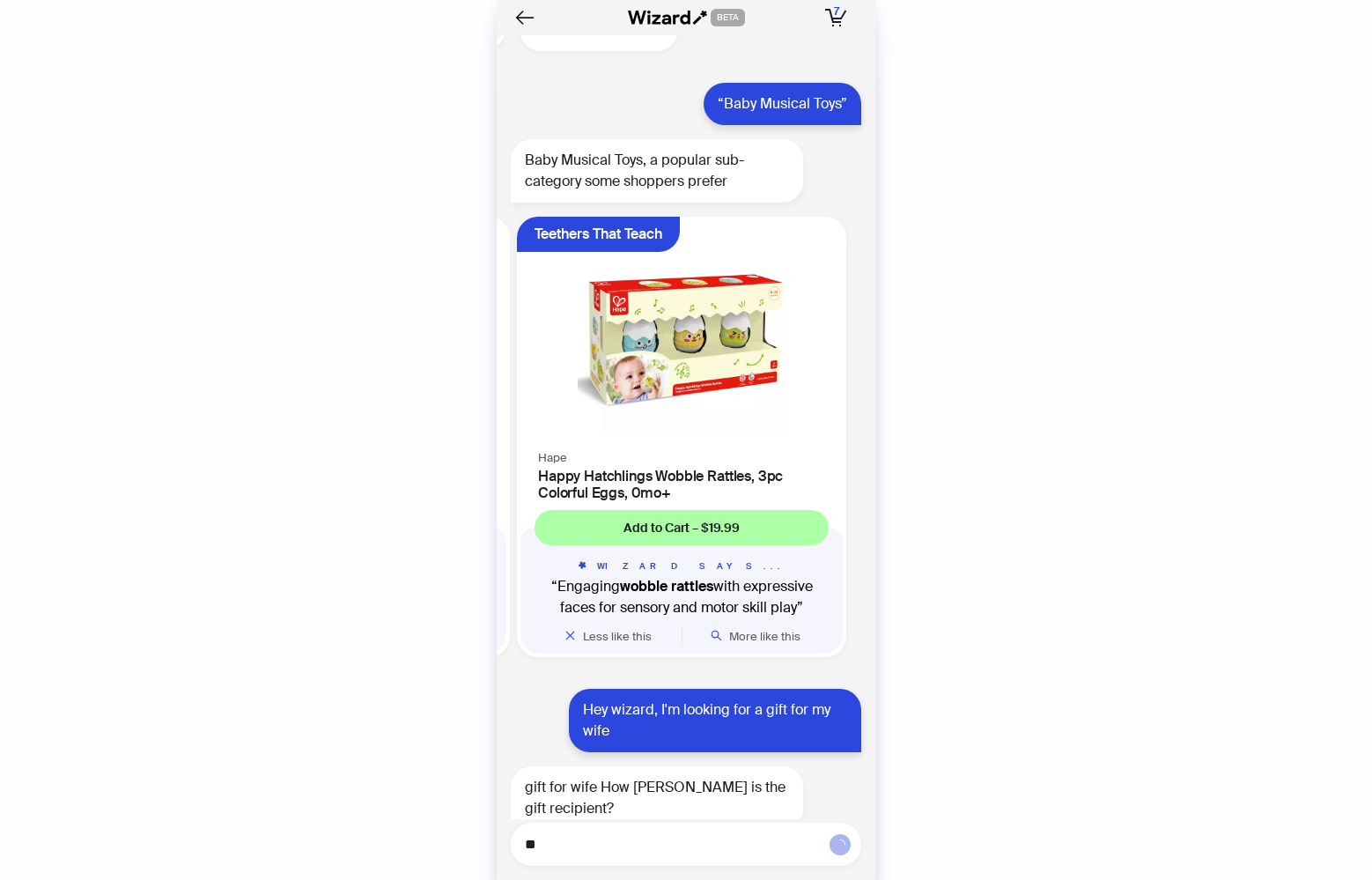 type on "**" 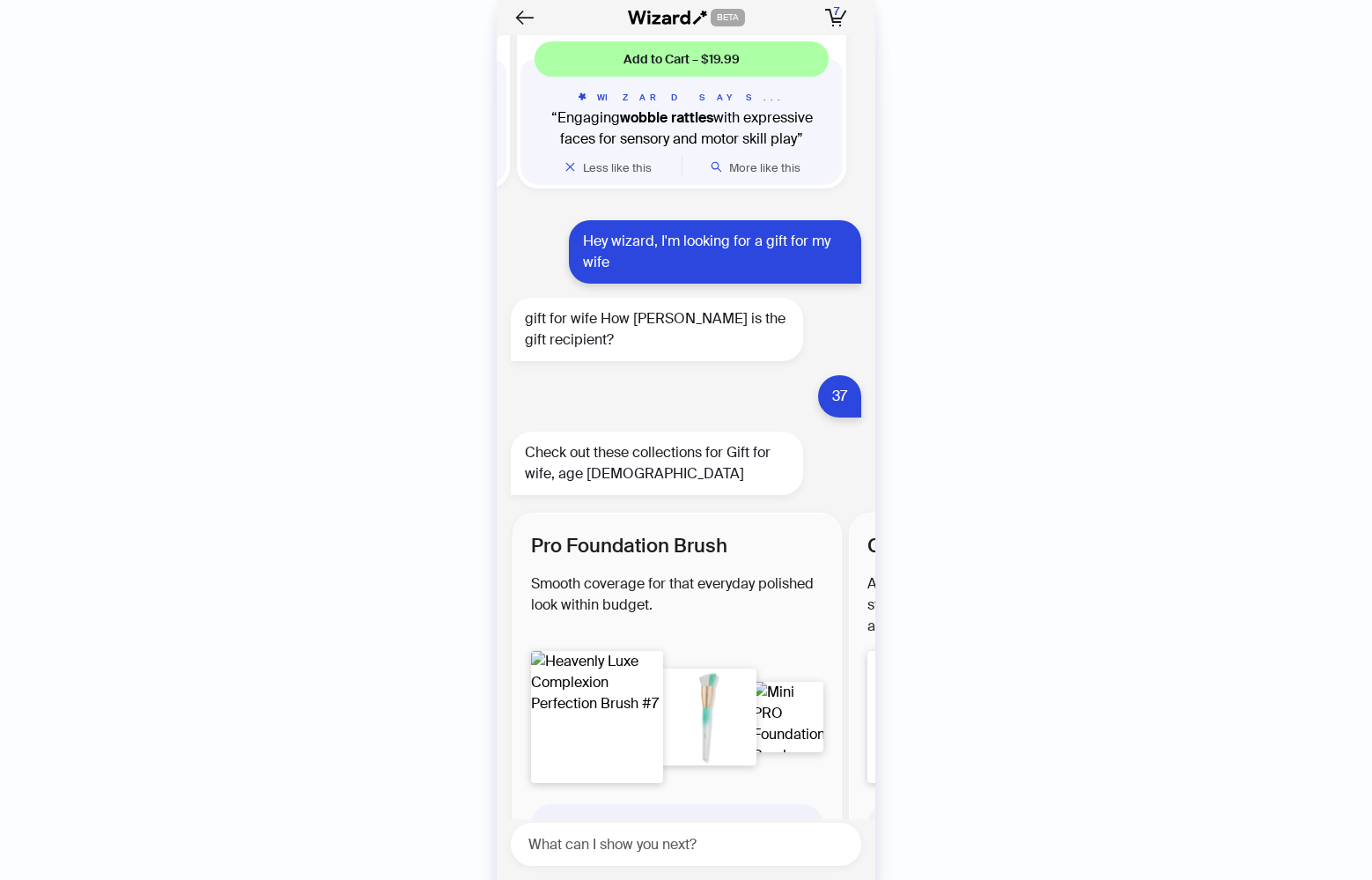scroll, scrollTop: 5534, scrollLeft: 0, axis: vertical 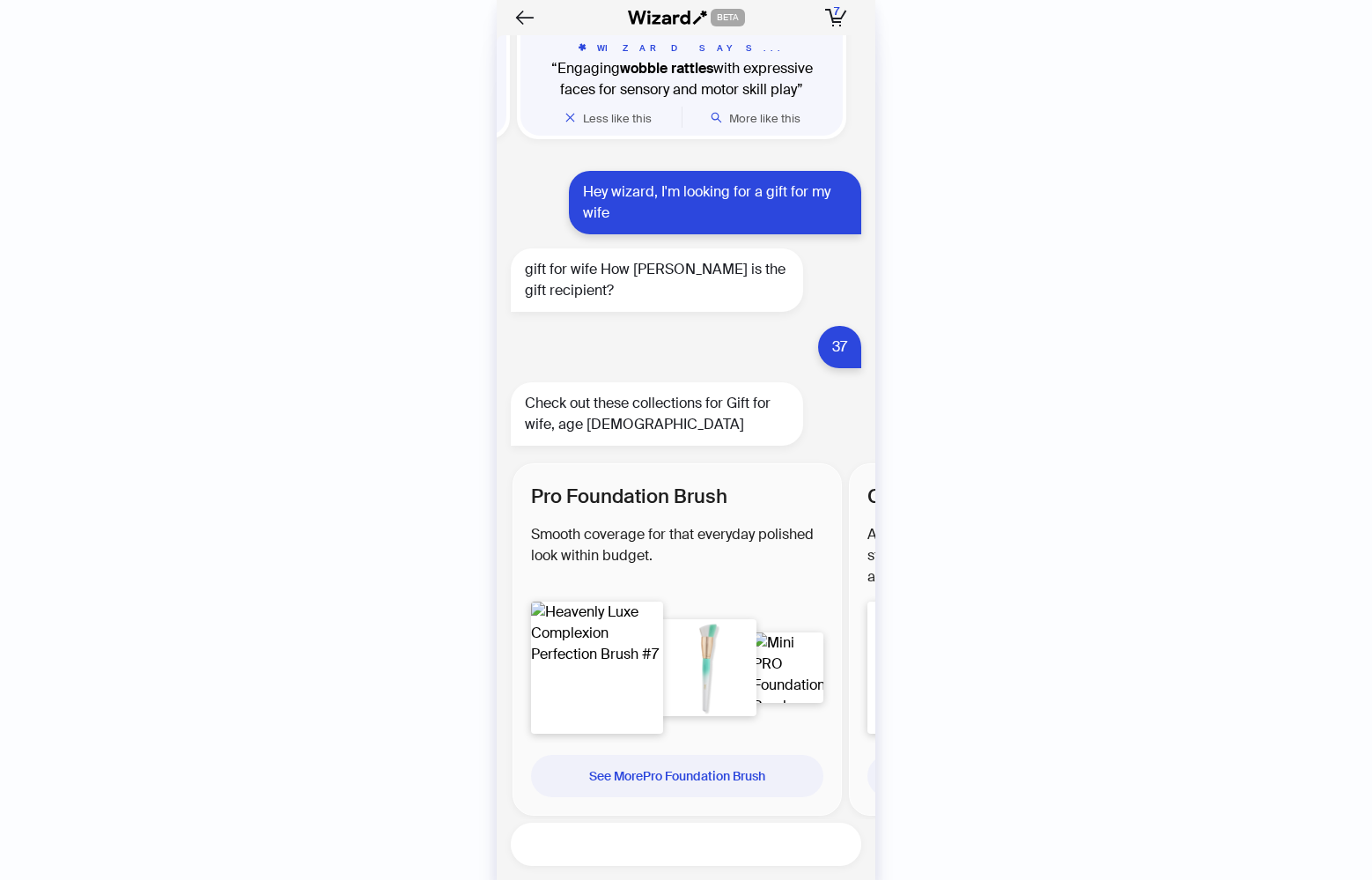 click at bounding box center [693, 844] 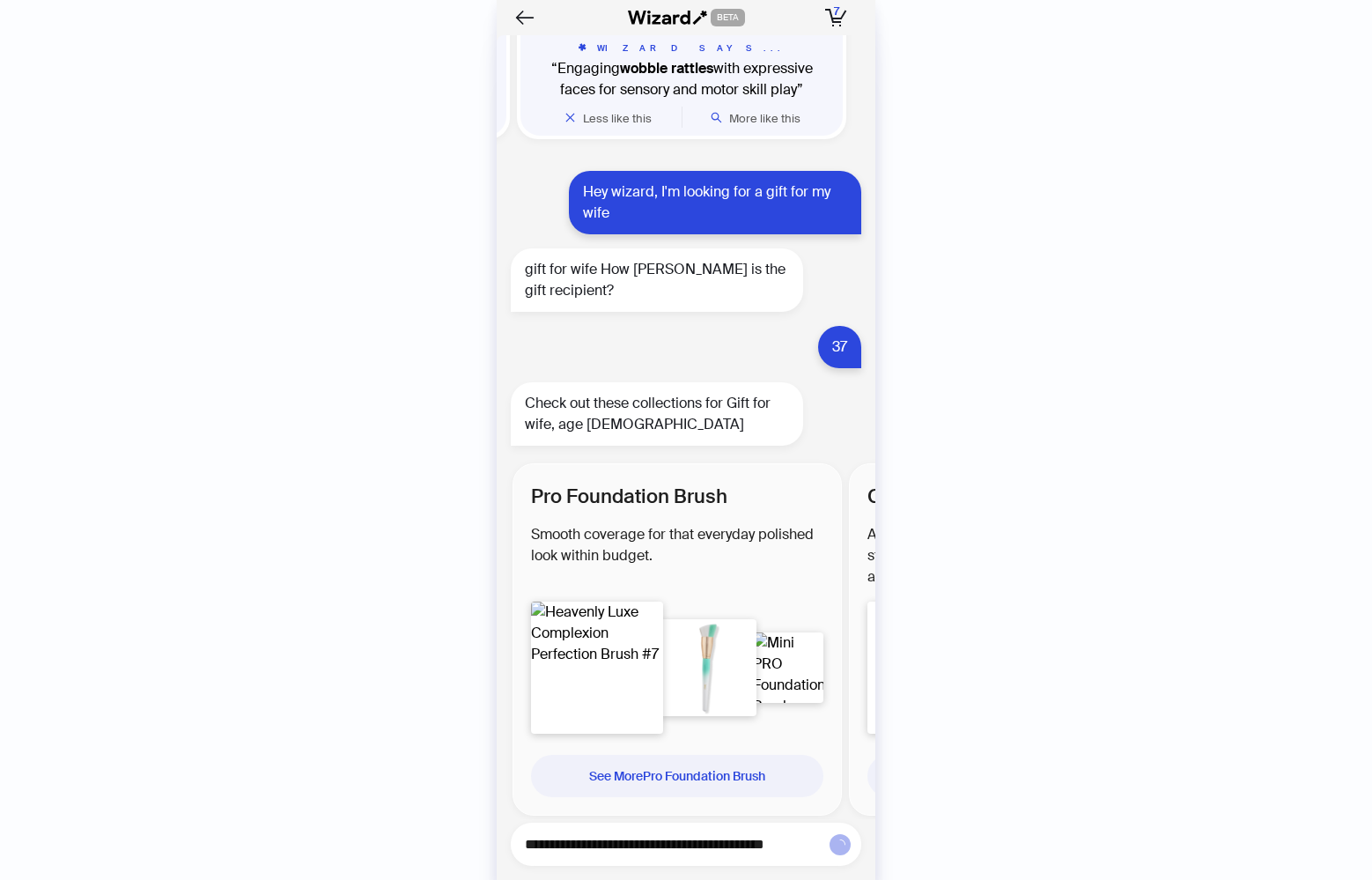 type on "**********" 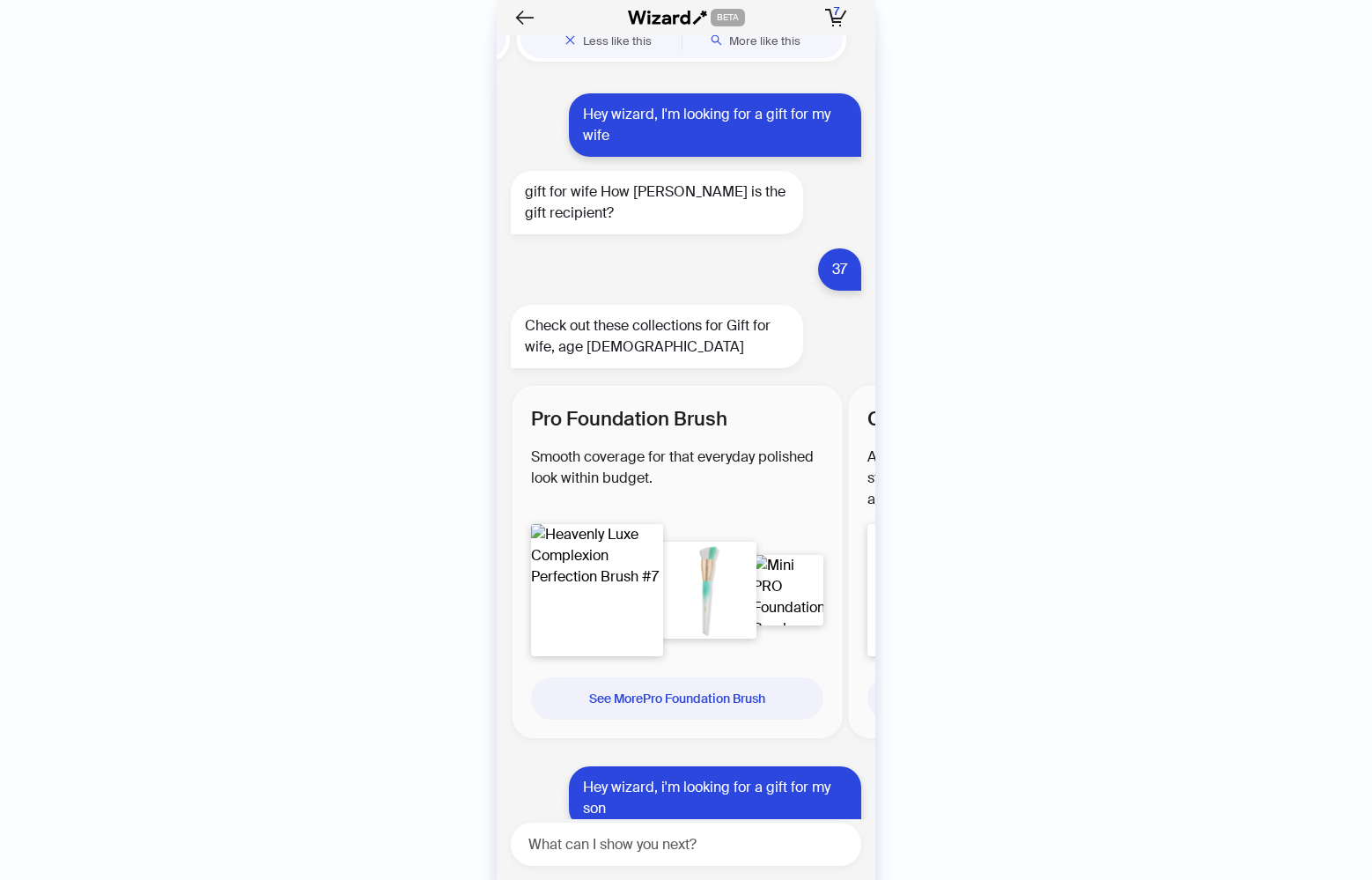 scroll, scrollTop: 5661, scrollLeft: 0, axis: vertical 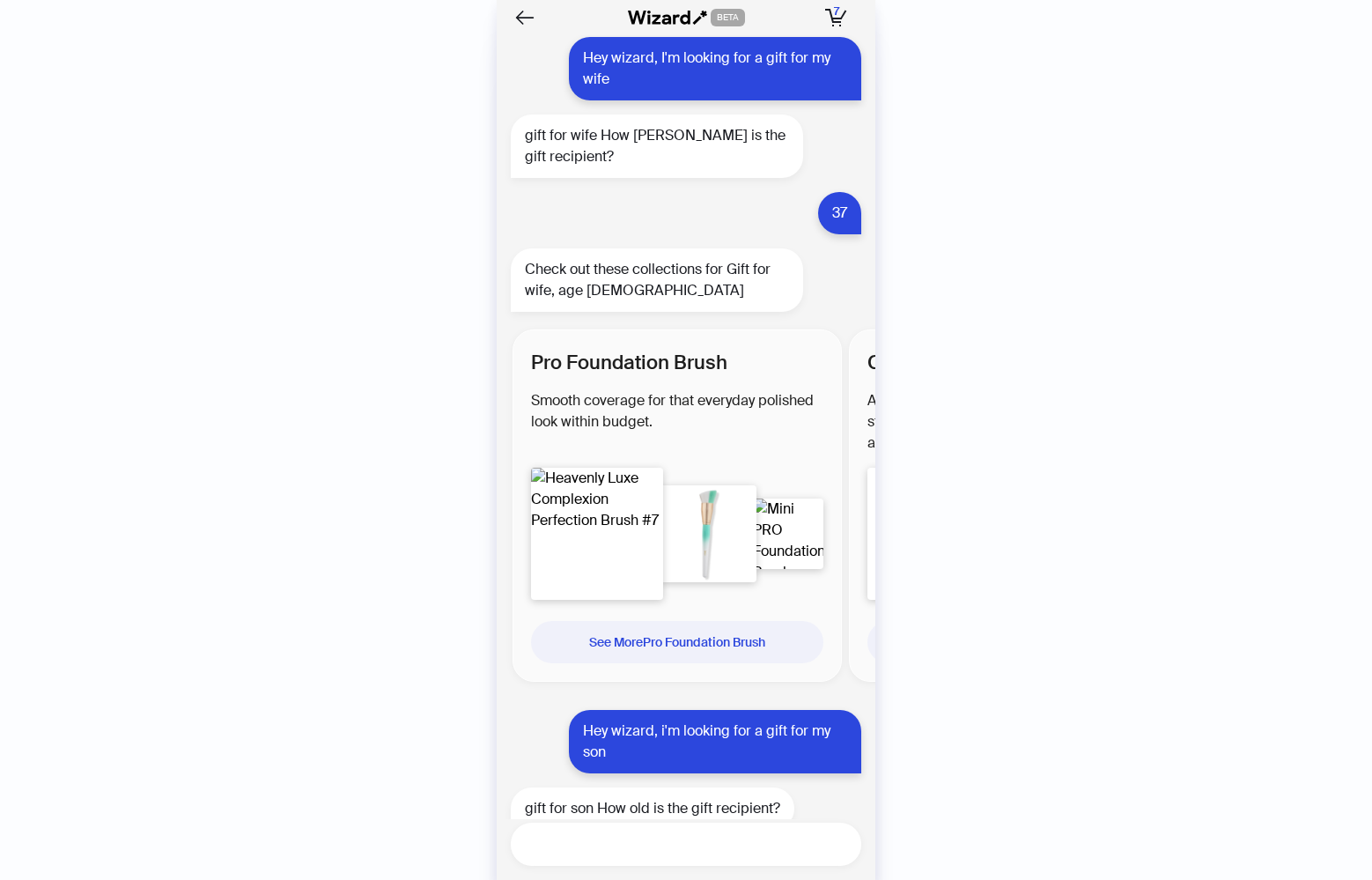 click at bounding box center [693, 844] 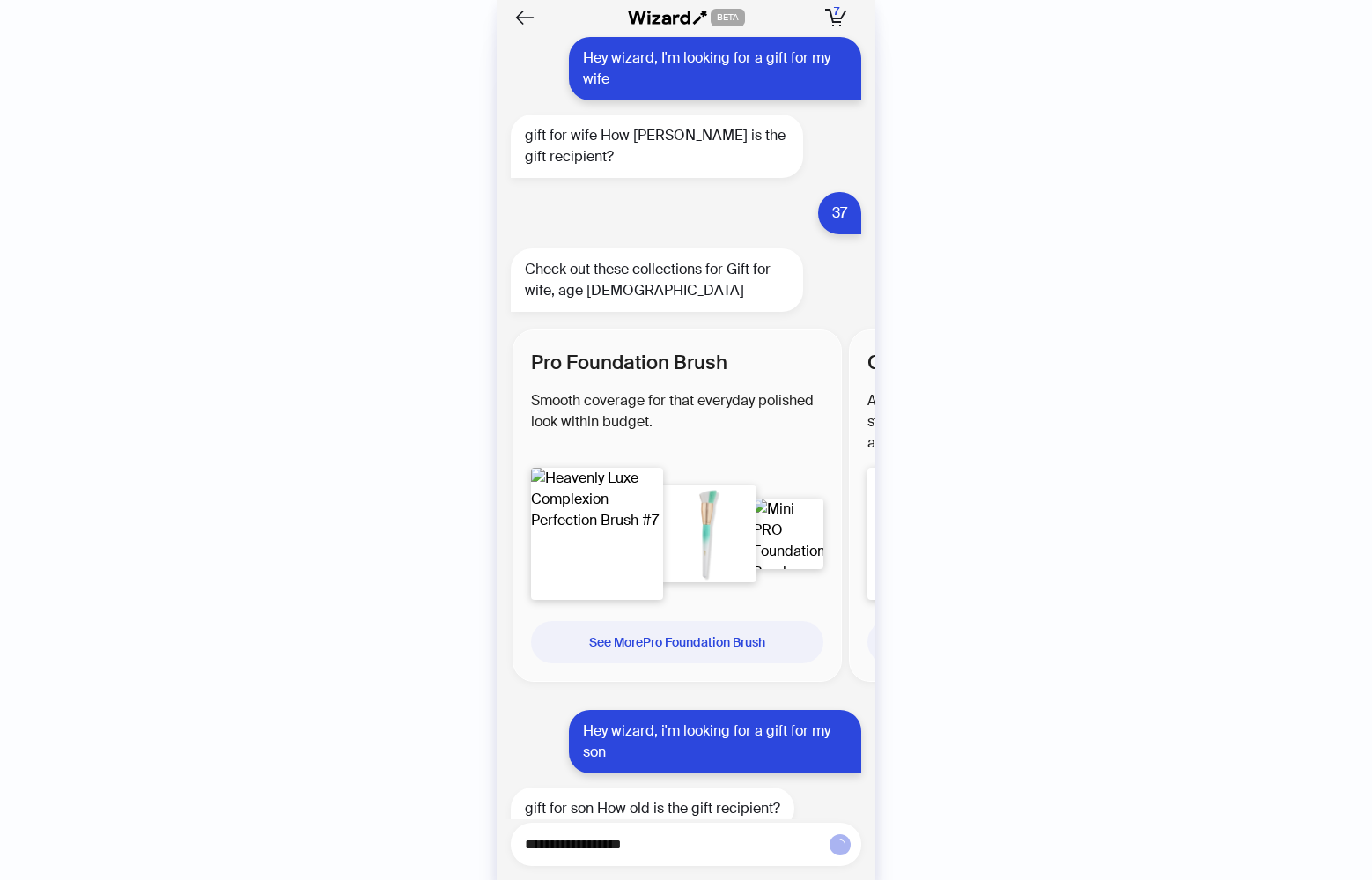 type on "**********" 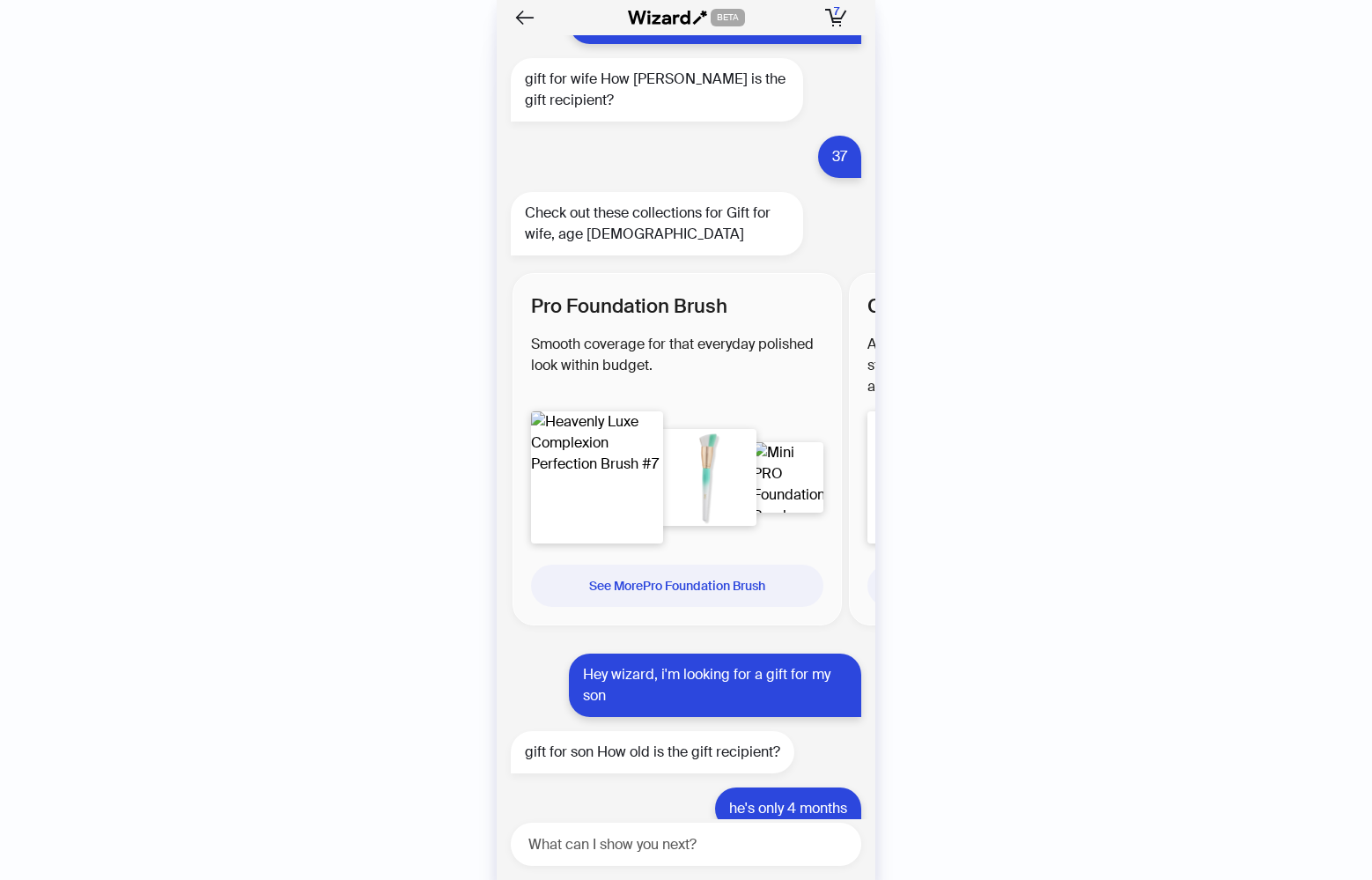 scroll, scrollTop: 5801, scrollLeft: 0, axis: vertical 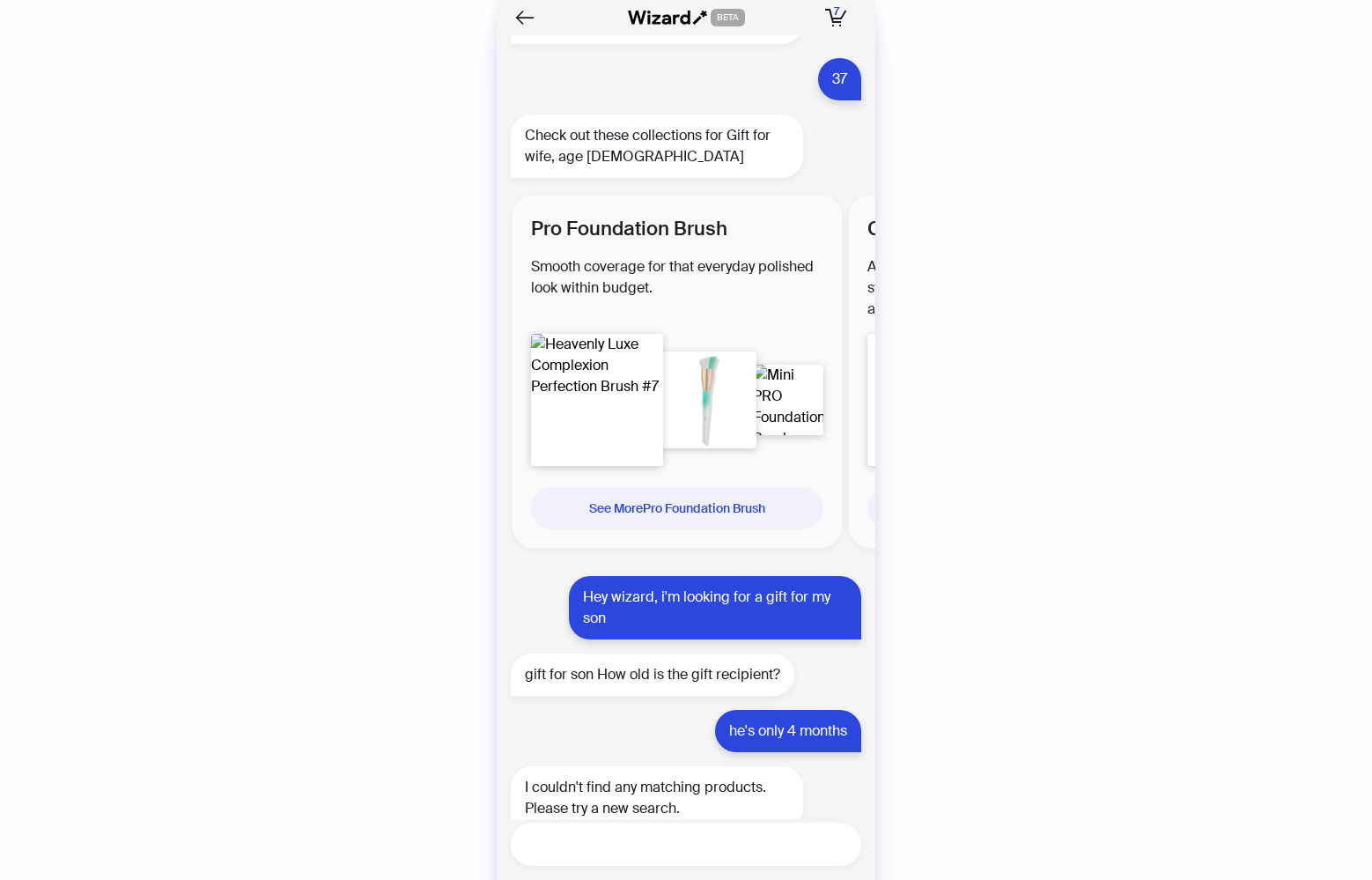 click at bounding box center (693, 844) 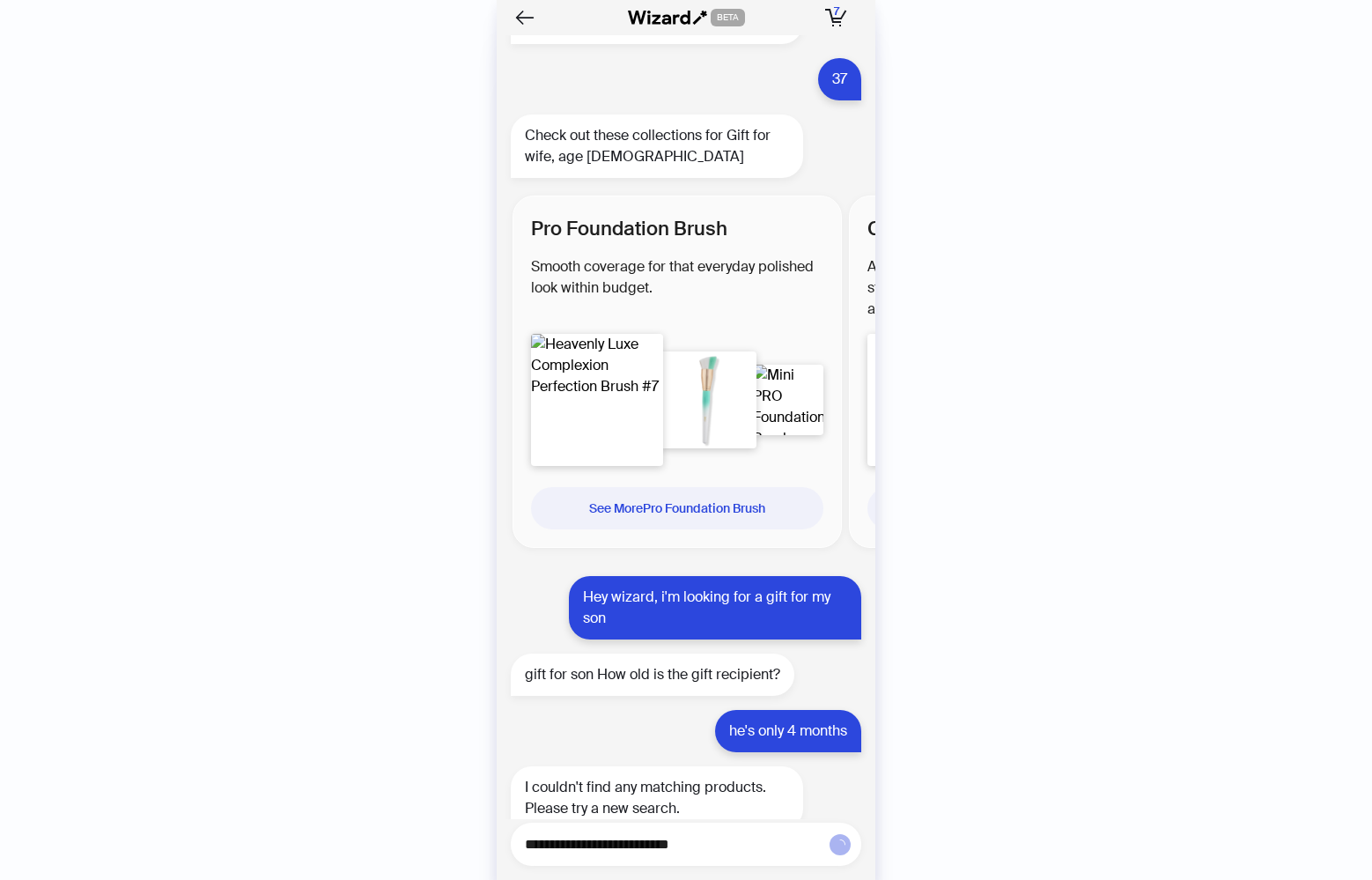 type on "**********" 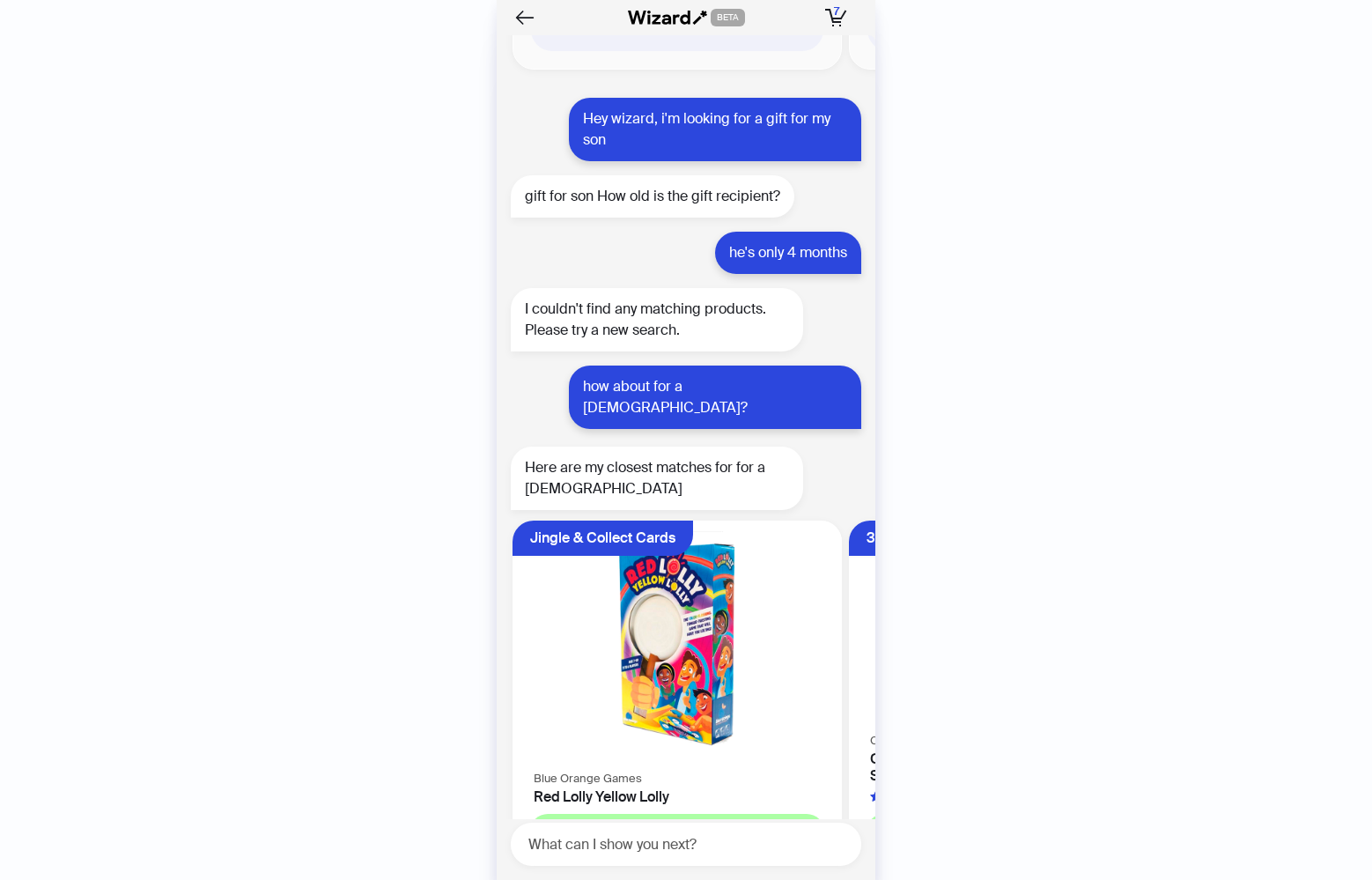 scroll, scrollTop: 6408, scrollLeft: 0, axis: vertical 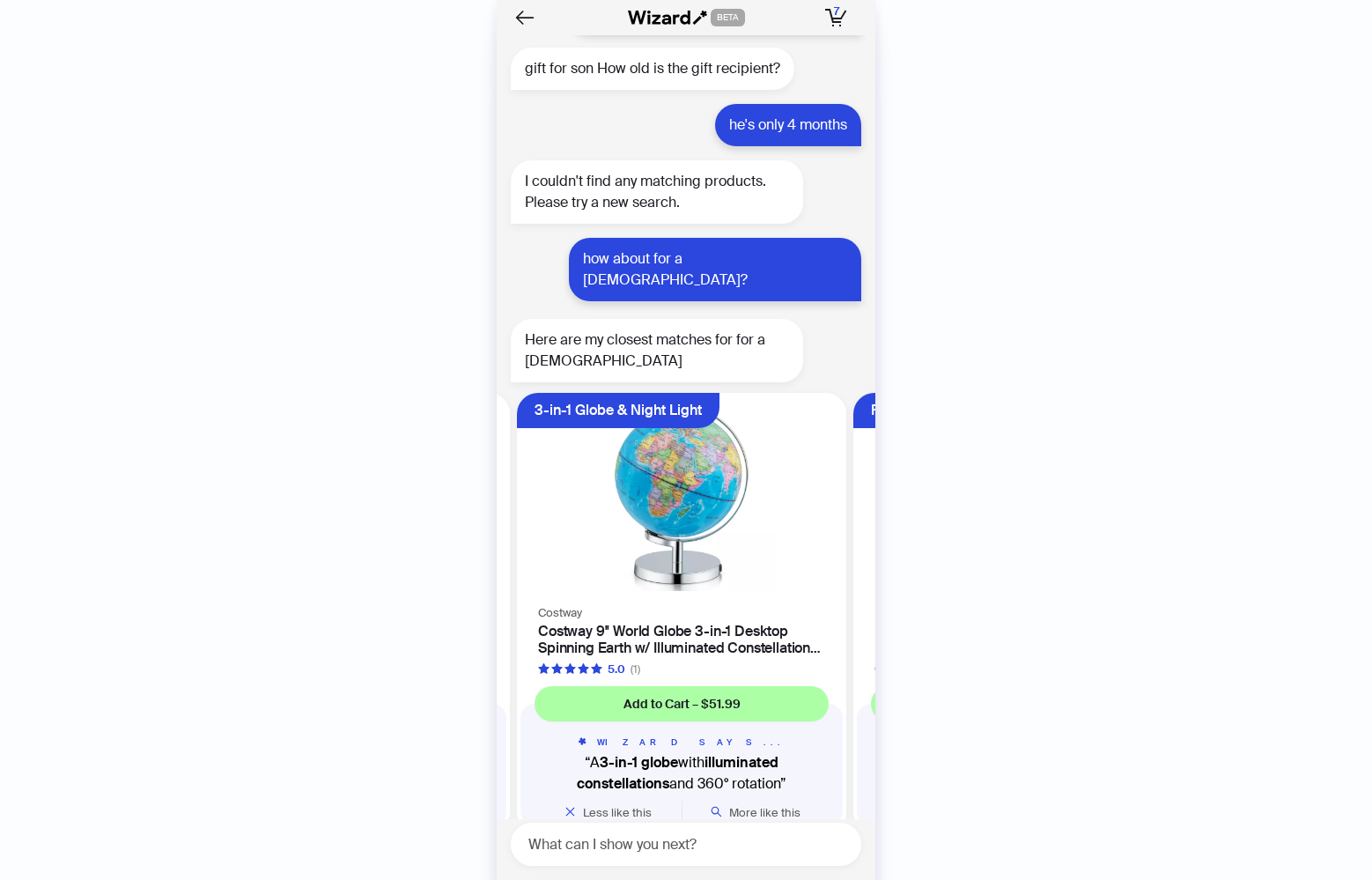 click on "What can I show you next?" at bounding box center [686, 844] 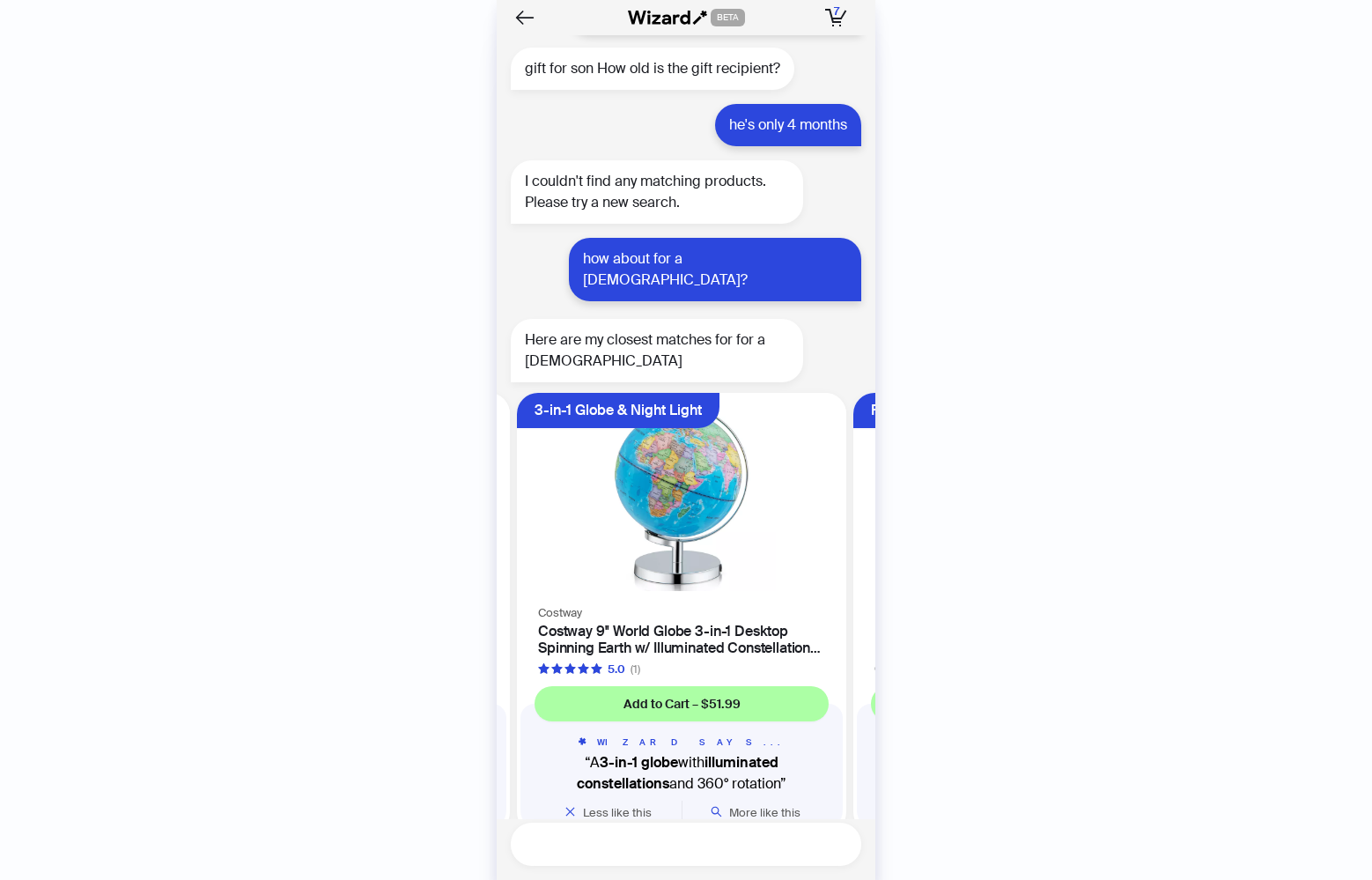click at bounding box center (693, 844) 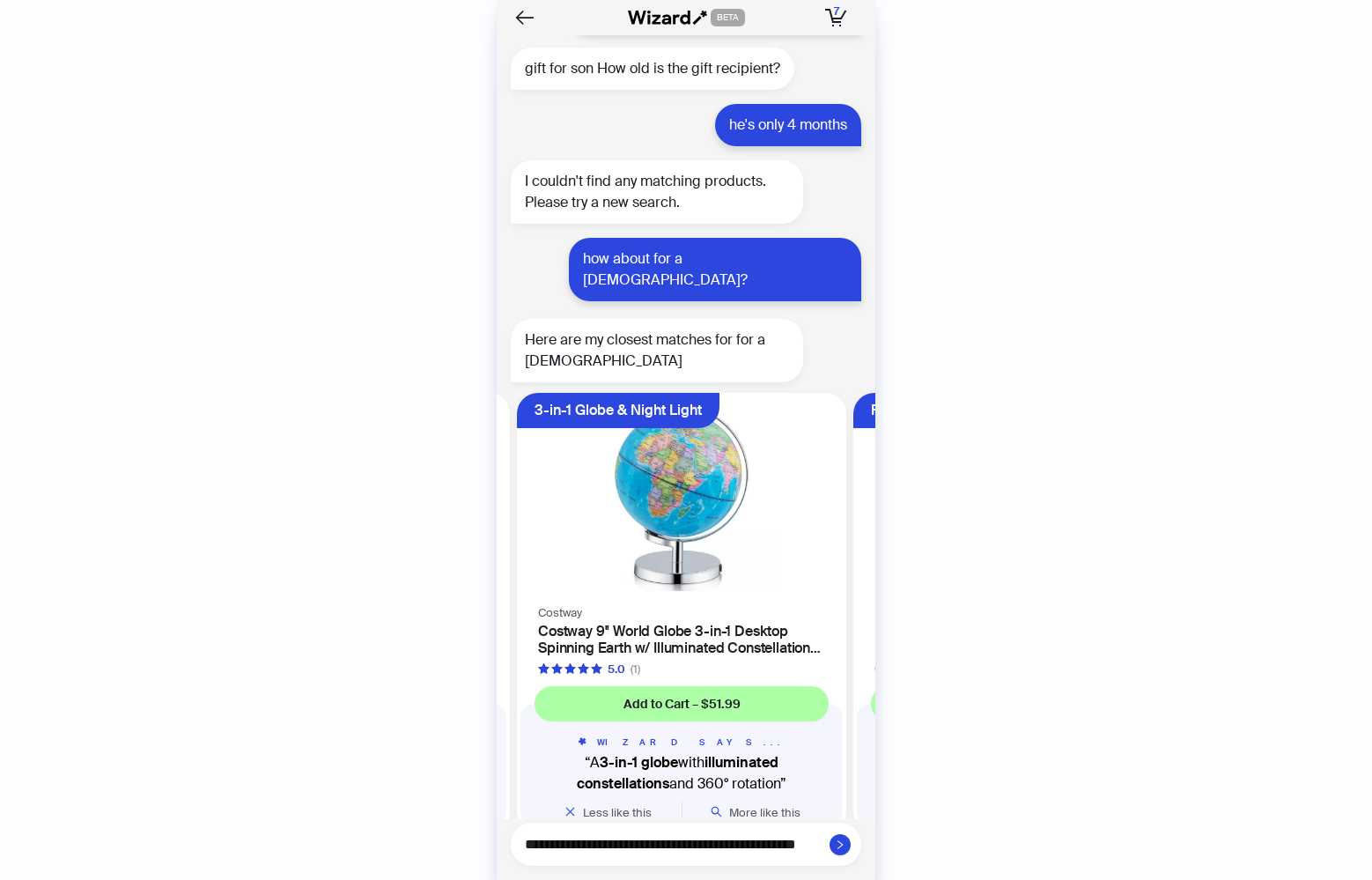 scroll, scrollTop: 6430, scrollLeft: 0, axis: vertical 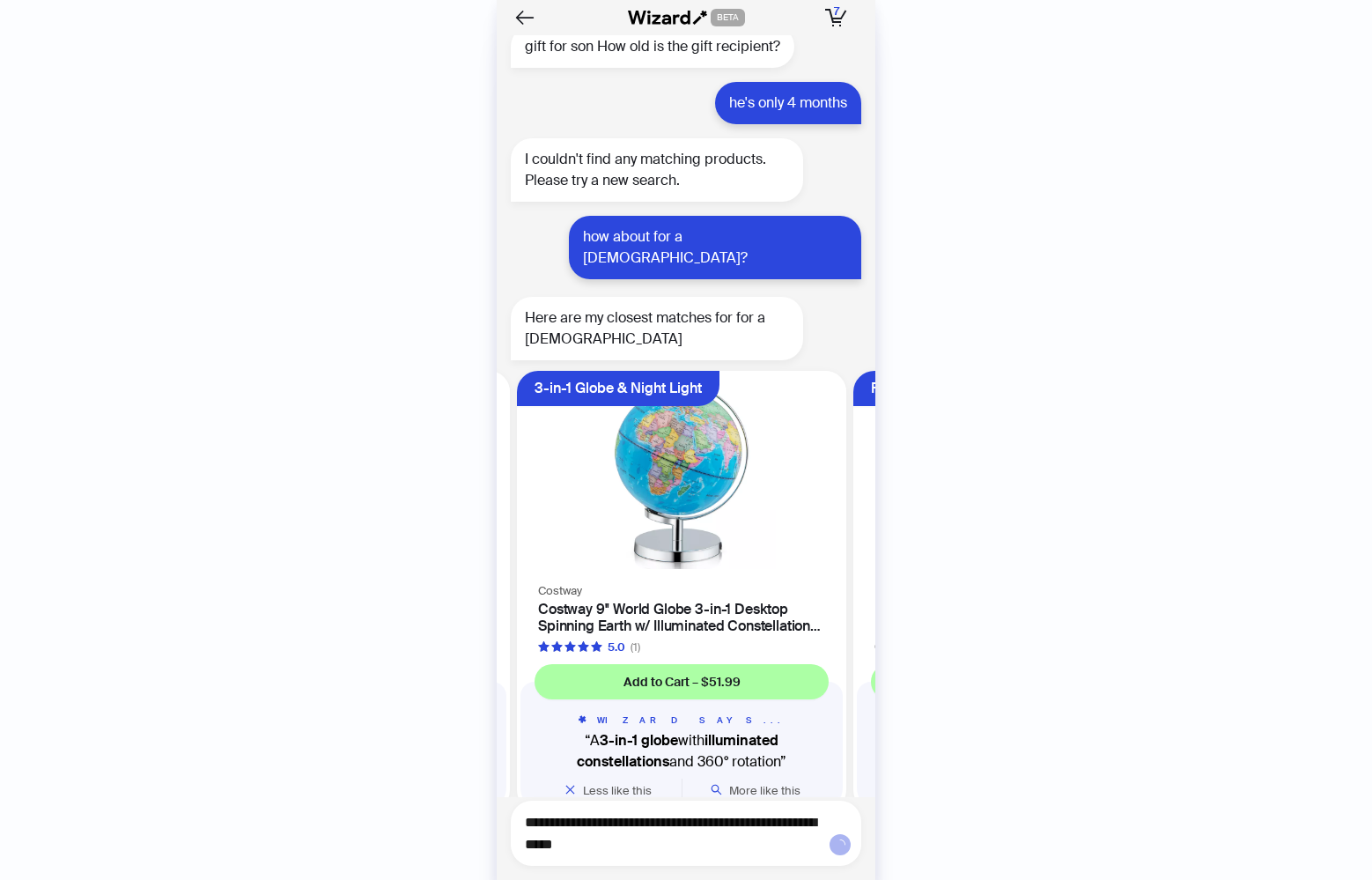 type on "**********" 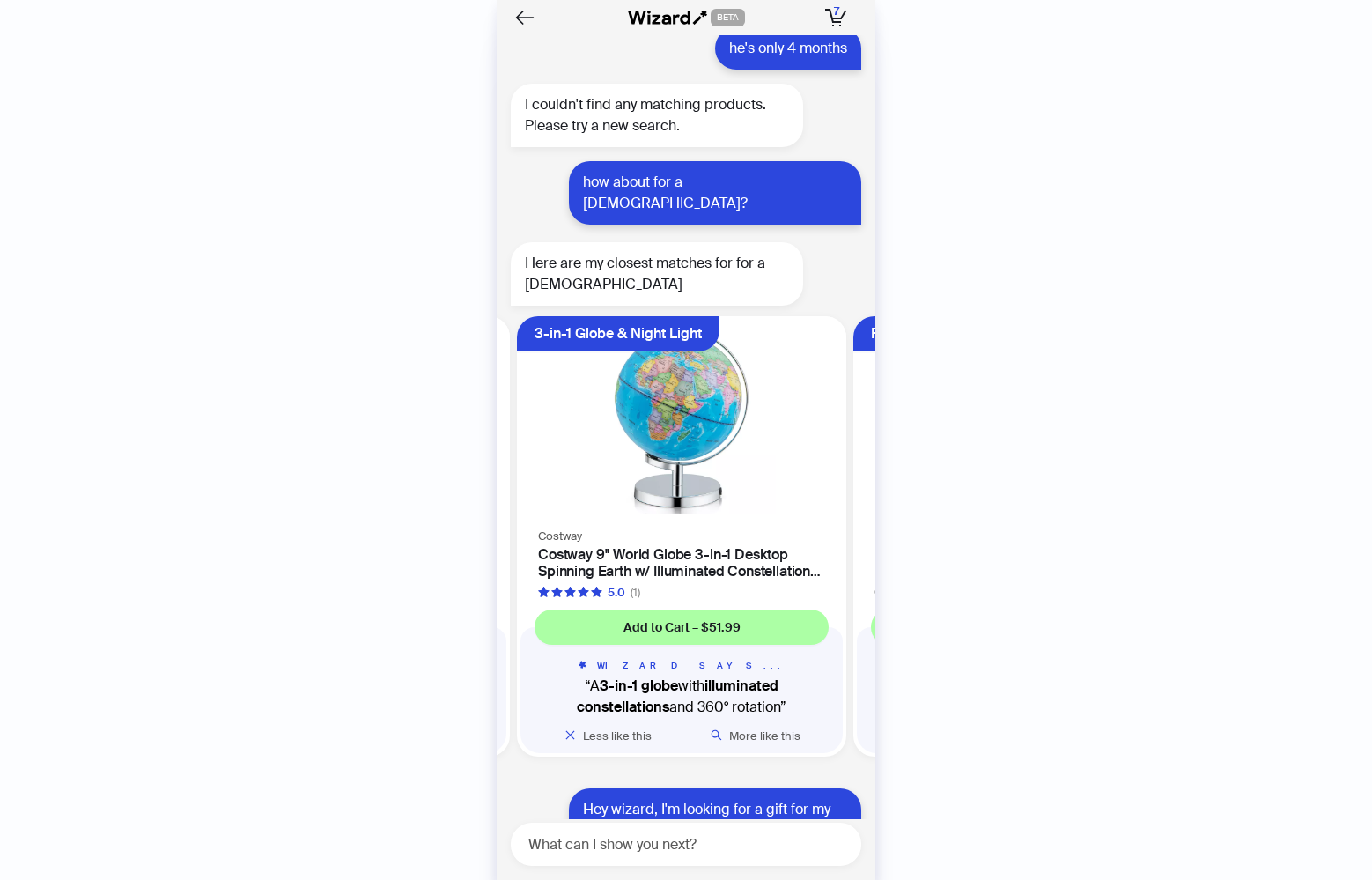 scroll, scrollTop: 6563, scrollLeft: 0, axis: vertical 